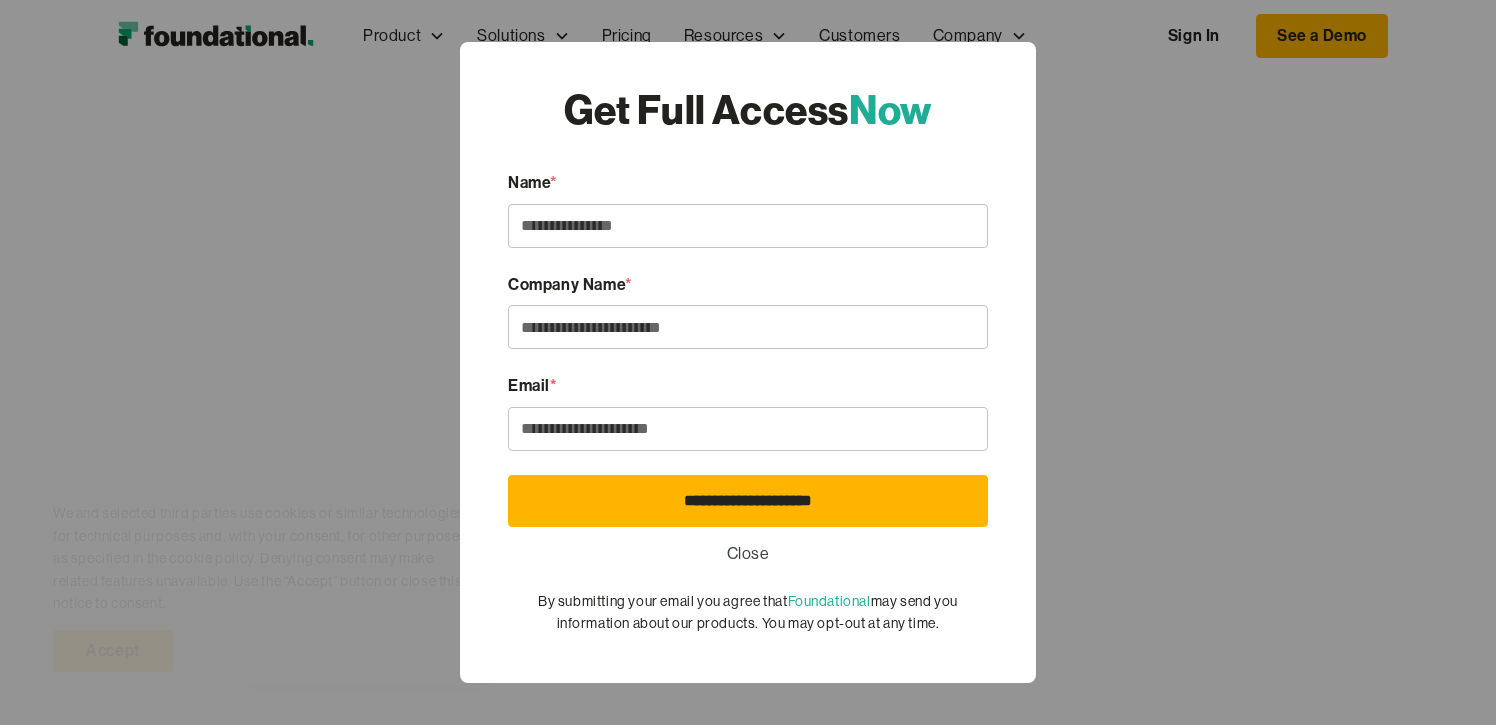 scroll, scrollTop: 0, scrollLeft: 0, axis: both 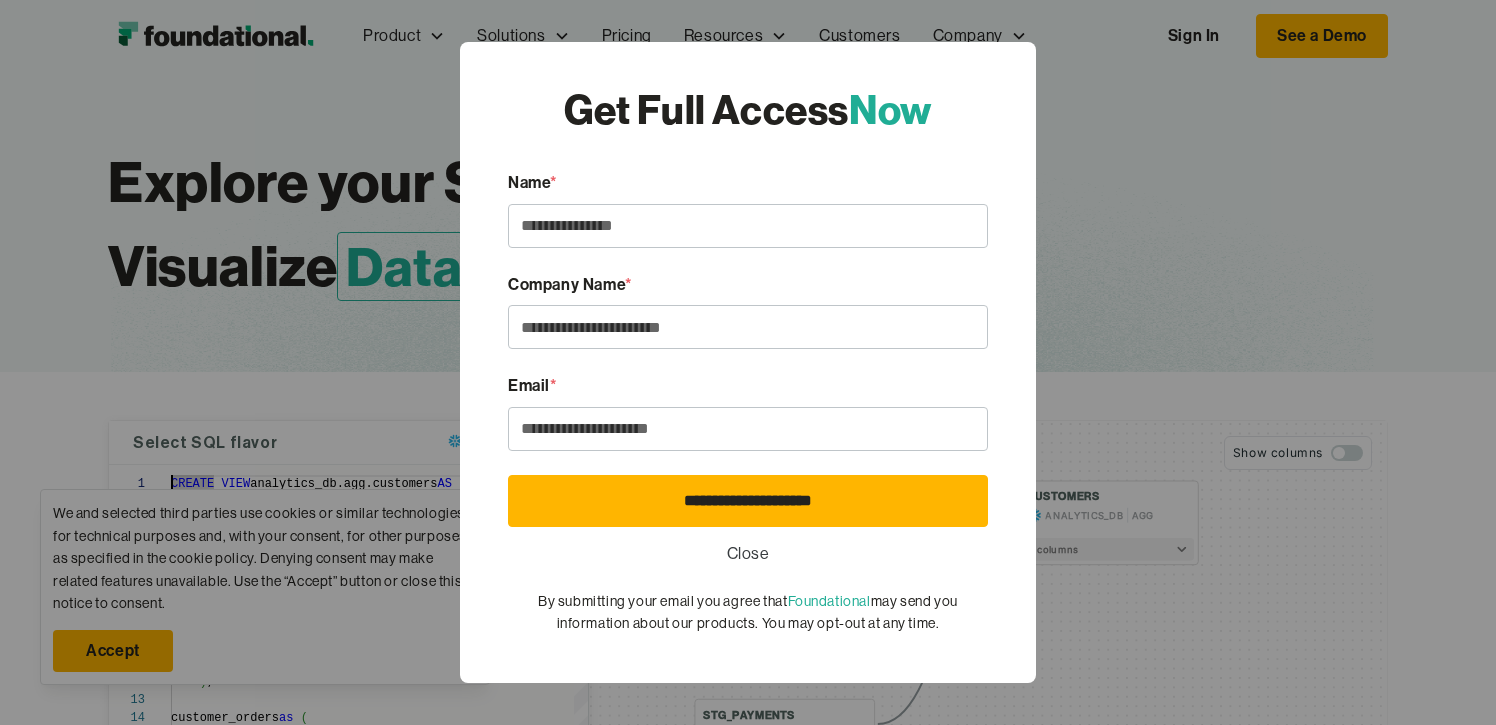 click on "Close" at bounding box center (748, 554) 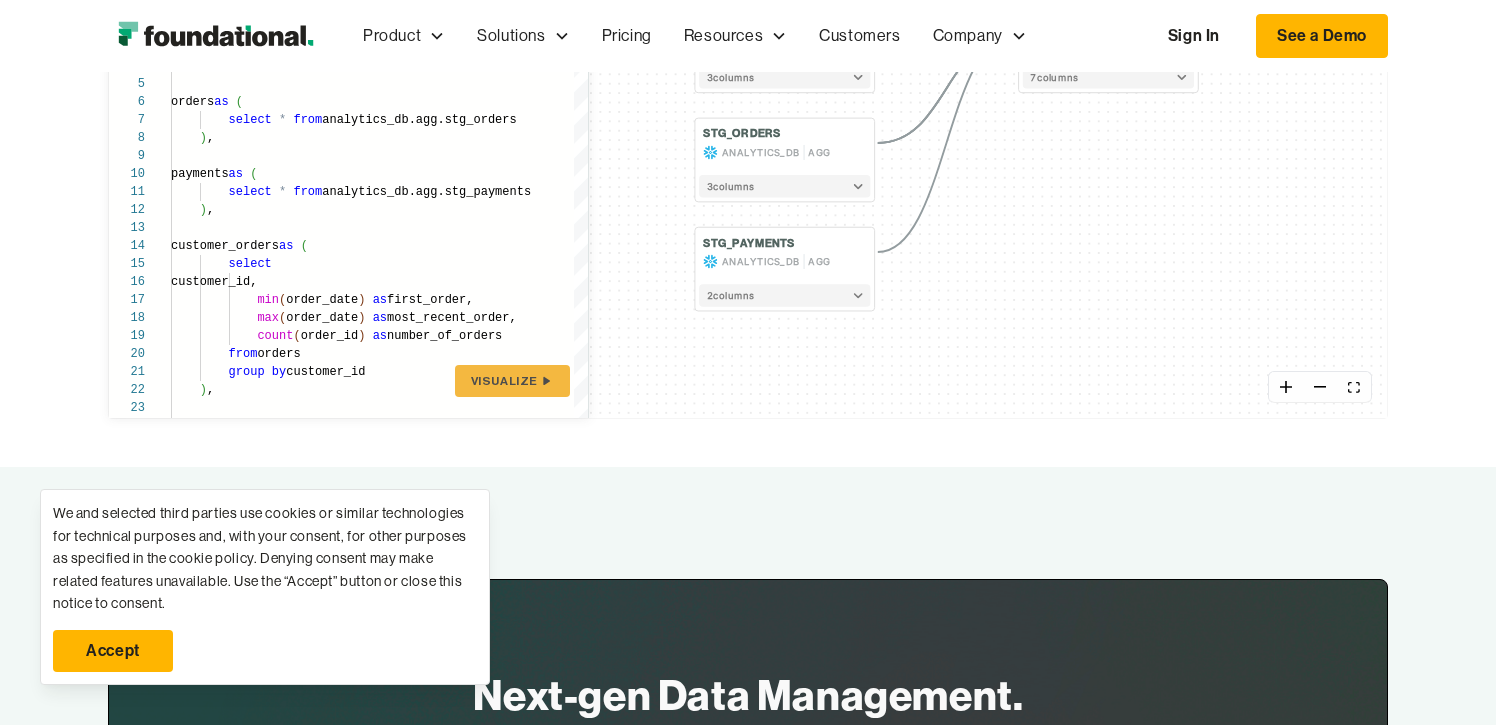 scroll, scrollTop: 475, scrollLeft: 0, axis: vertical 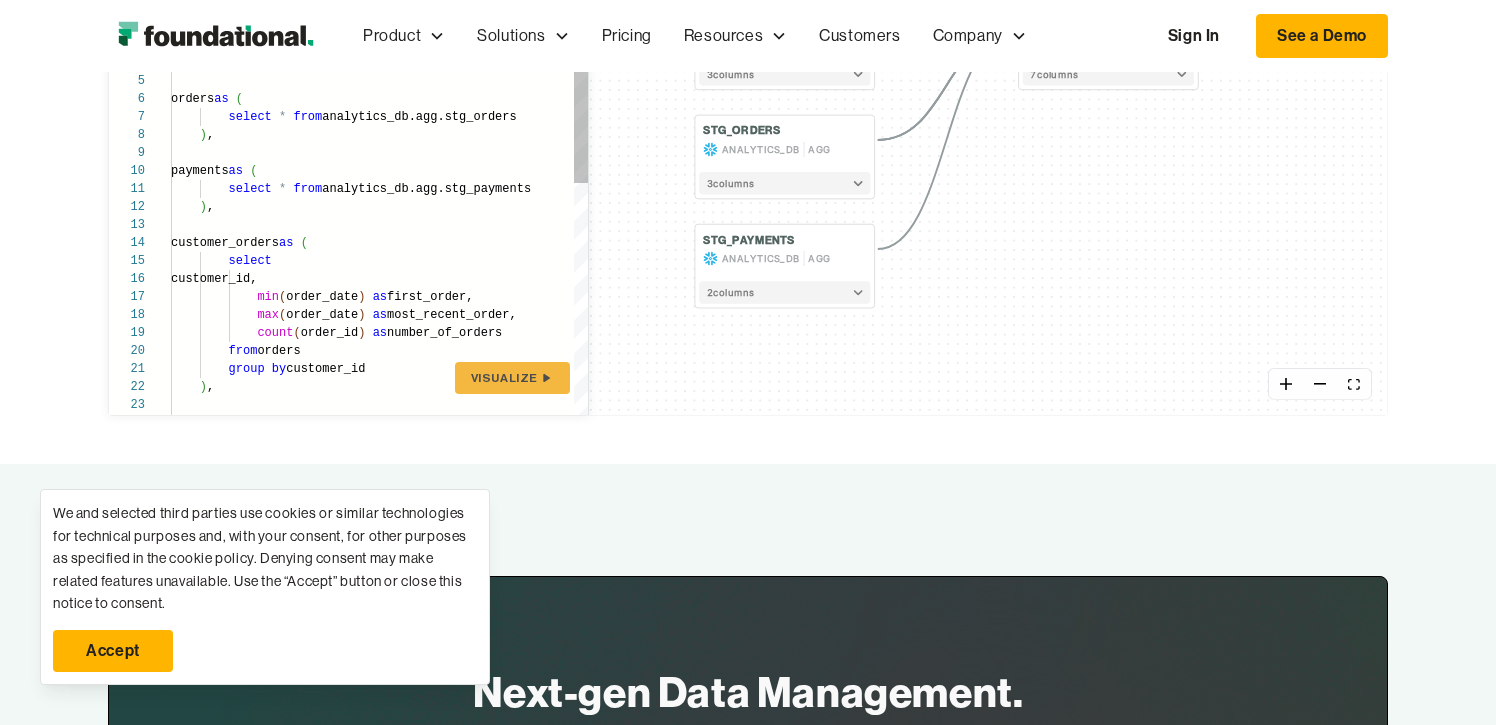 click on "CREATE   VIEW  analytics_db.agg.customers  AS   (      with  customers  as   (          select   *   from  analytics_db.agg.stg_customers      ) ,          orders  as   (          select   *   from  analytics_db.agg.stg_orders      ) ,          payments  as   (          select   *   from  analytics_db.agg.stg_payments      ) ,          customer_orders  as   (          select             customer_id,              min ( order_date )   as  first_order,              max ( order_date )   as  most_recent_order,              count ( order_id )   as  number_of_orders          from  orders          group   by  customer_id      ) ,          customer_payments  as   (" at bounding box center [379, 456] 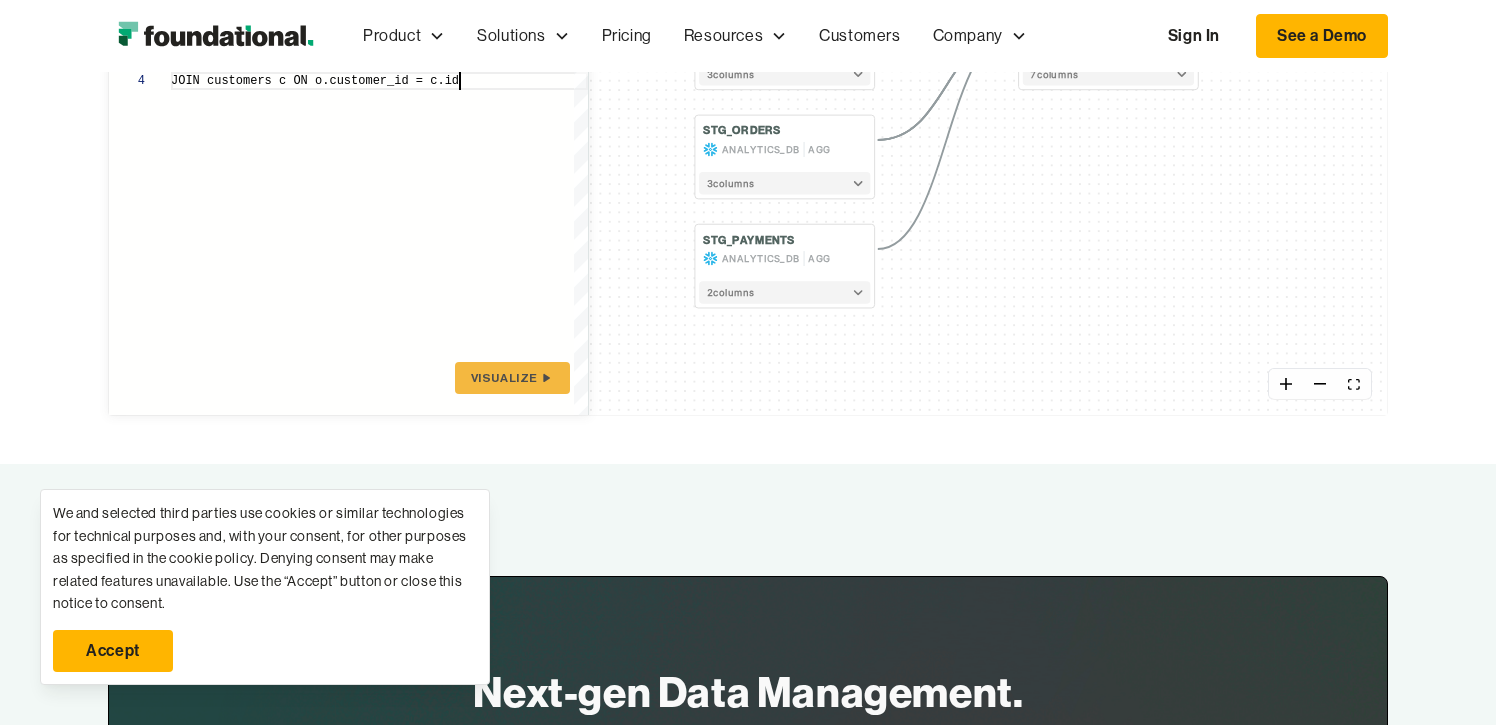 scroll, scrollTop: 72, scrollLeft: 0, axis: vertical 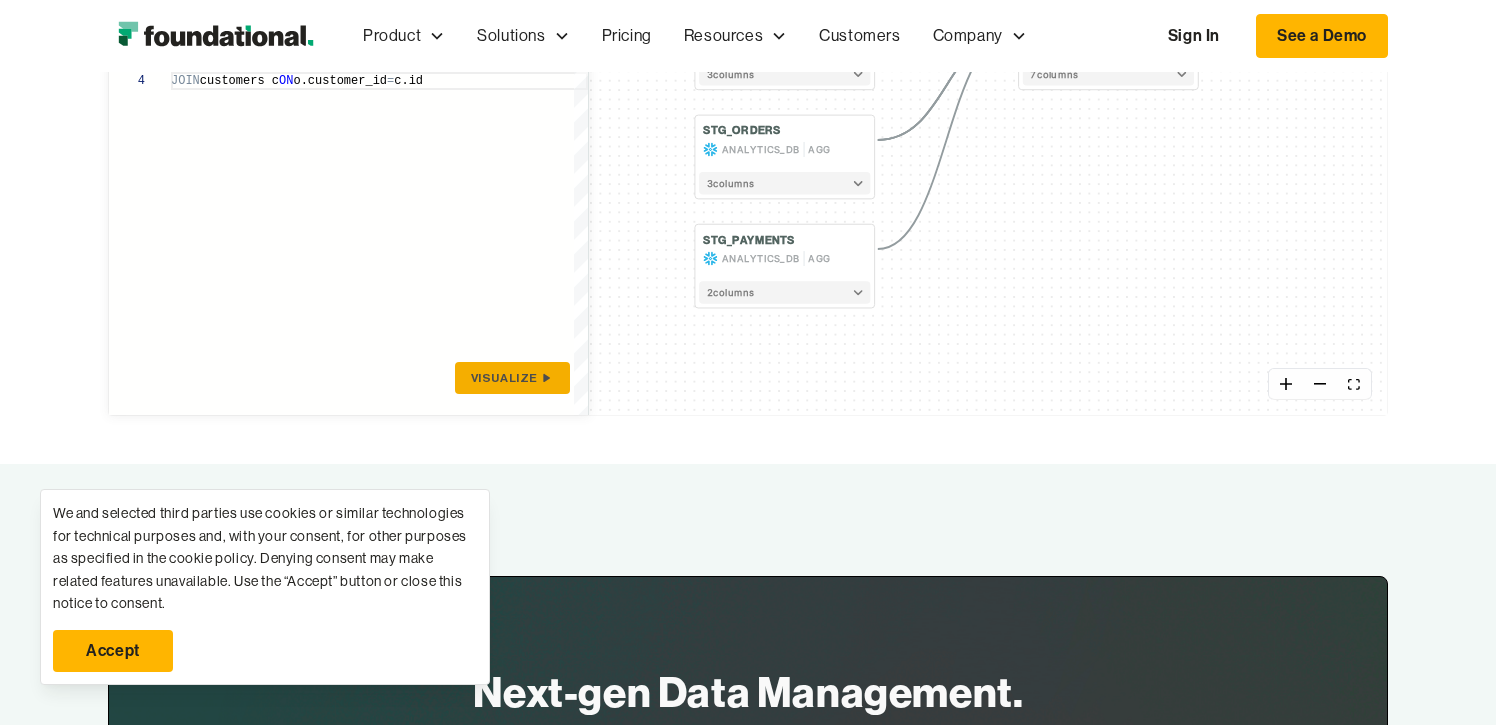 click on "Visualize" at bounding box center [504, 378] 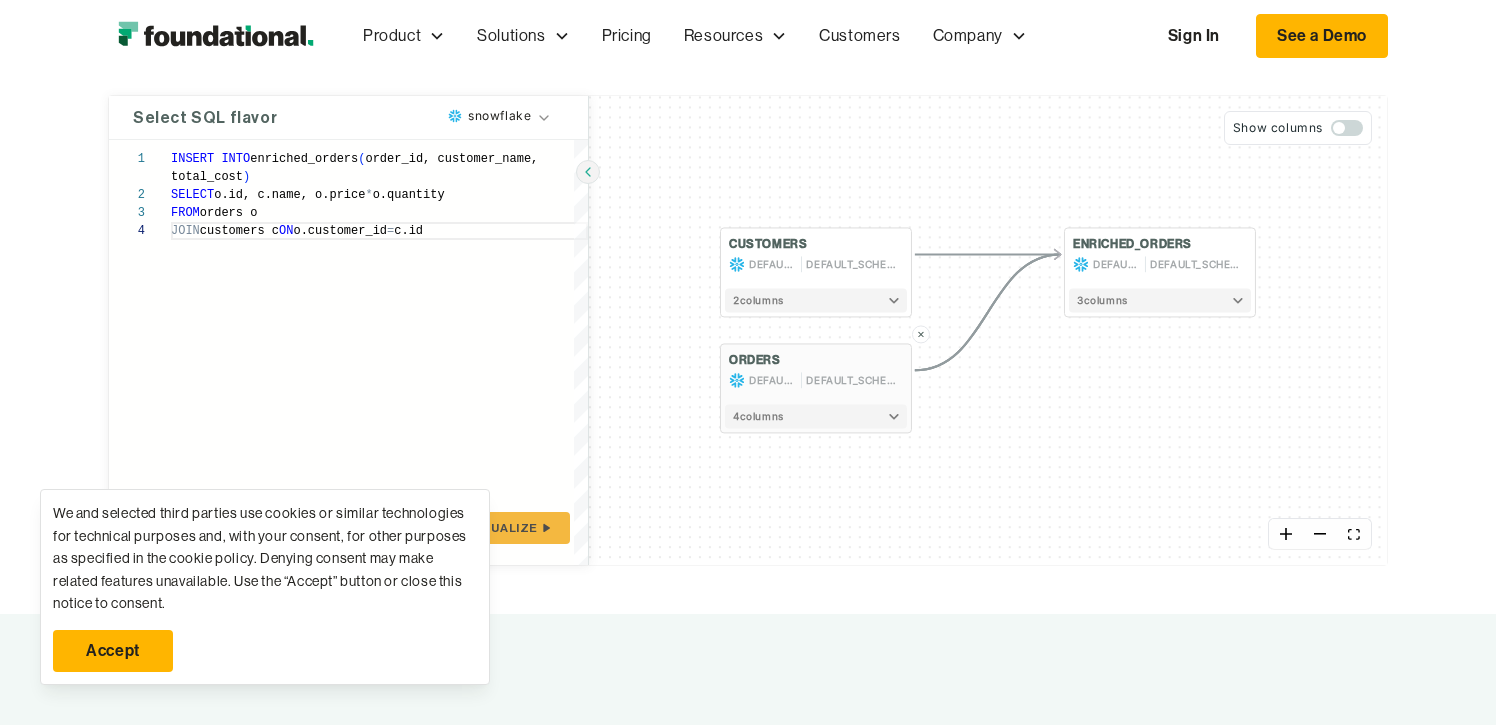 scroll, scrollTop: 294, scrollLeft: 0, axis: vertical 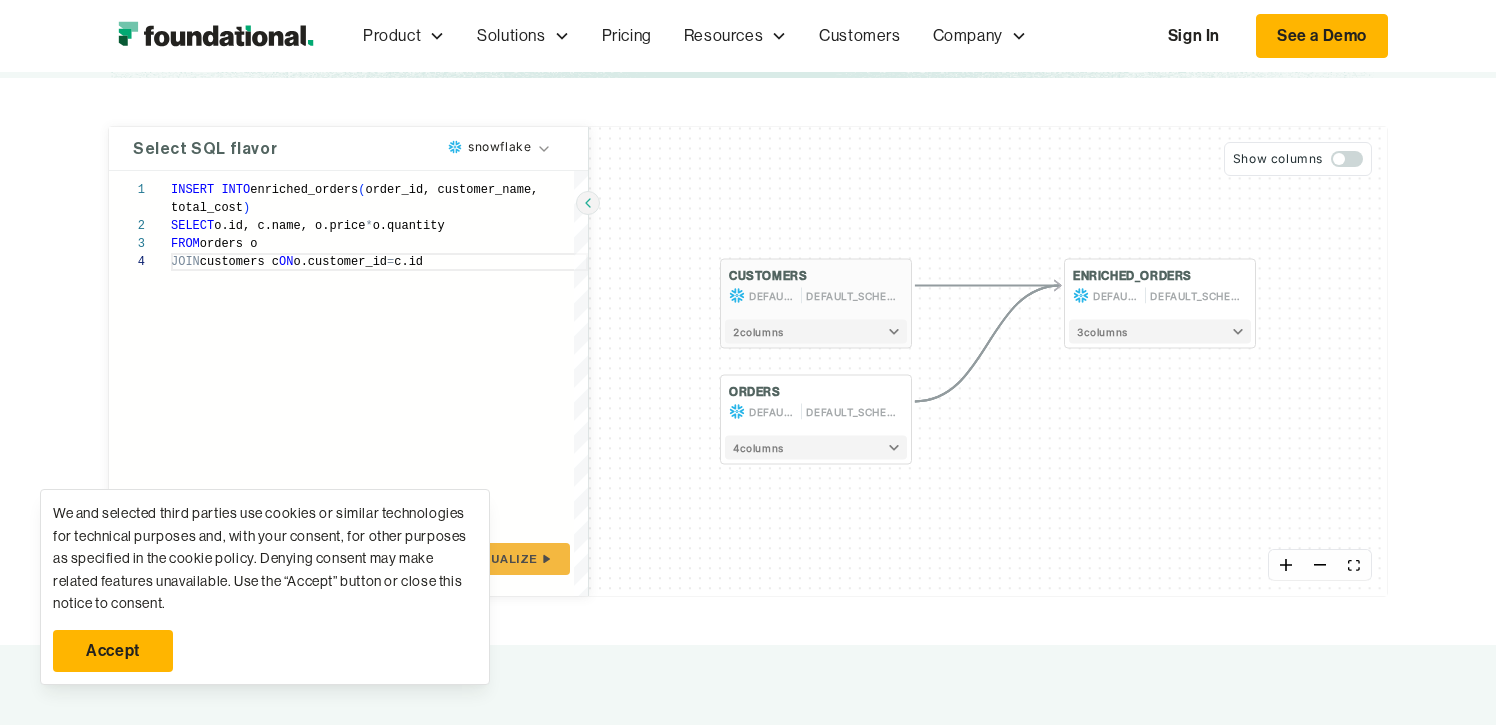 click on "2  column s" at bounding box center [816, 332] 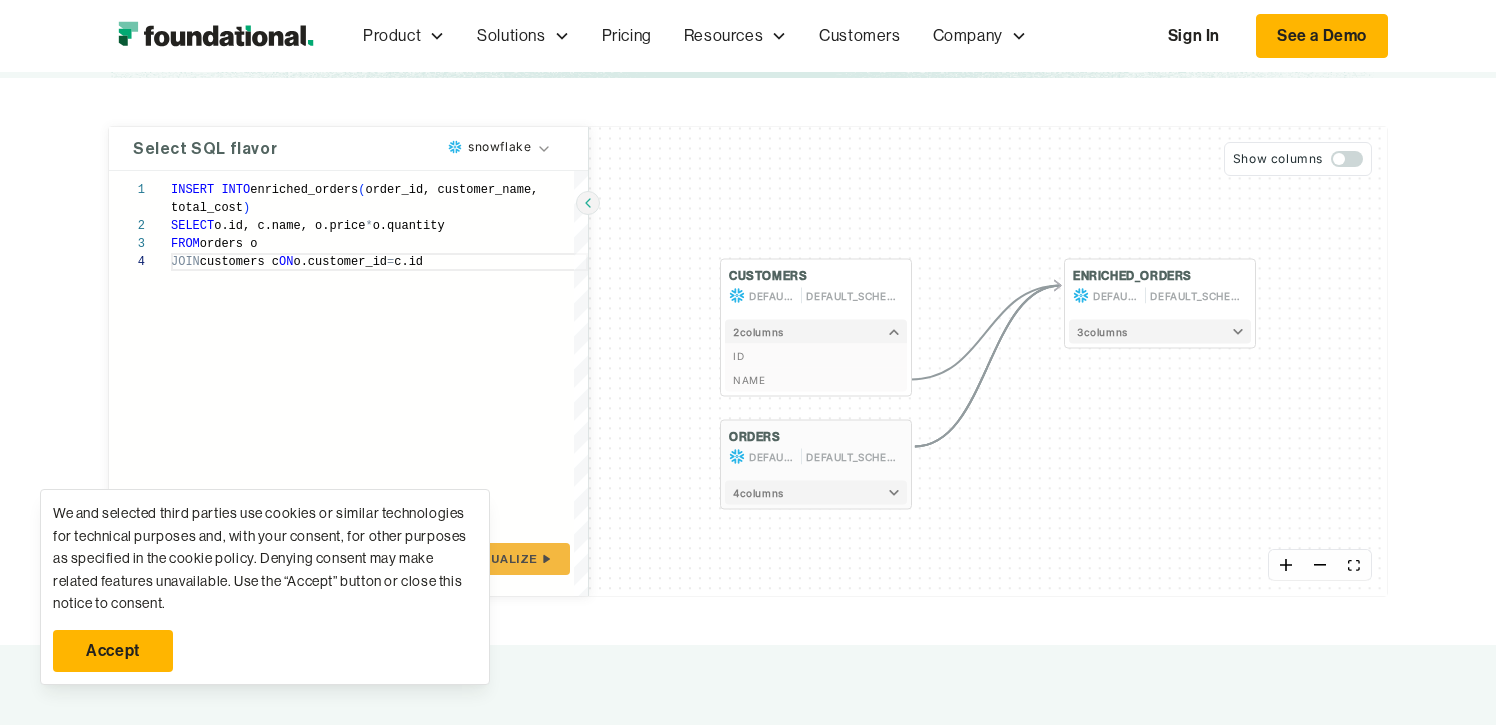 click on "4  column s" at bounding box center (816, 493) 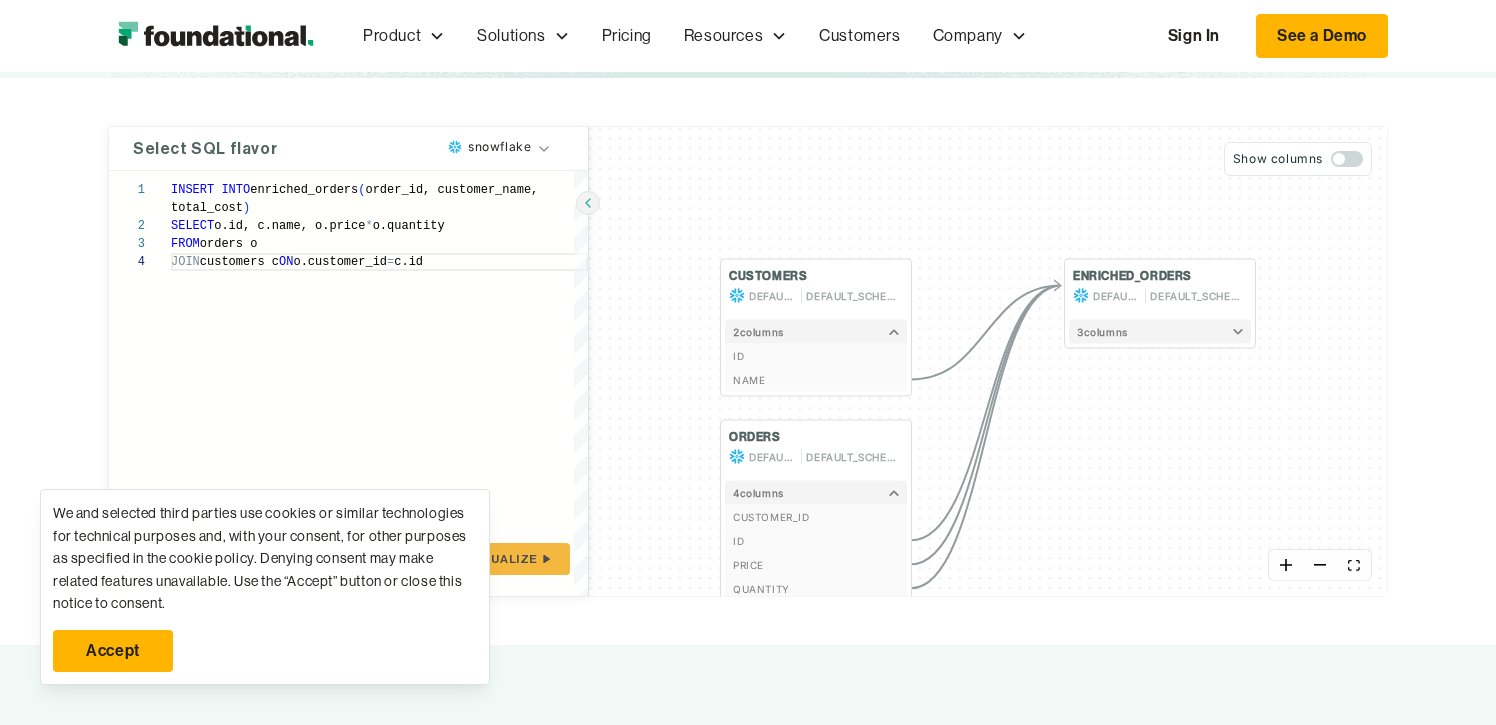 scroll, scrollTop: 54, scrollLeft: 0, axis: vertical 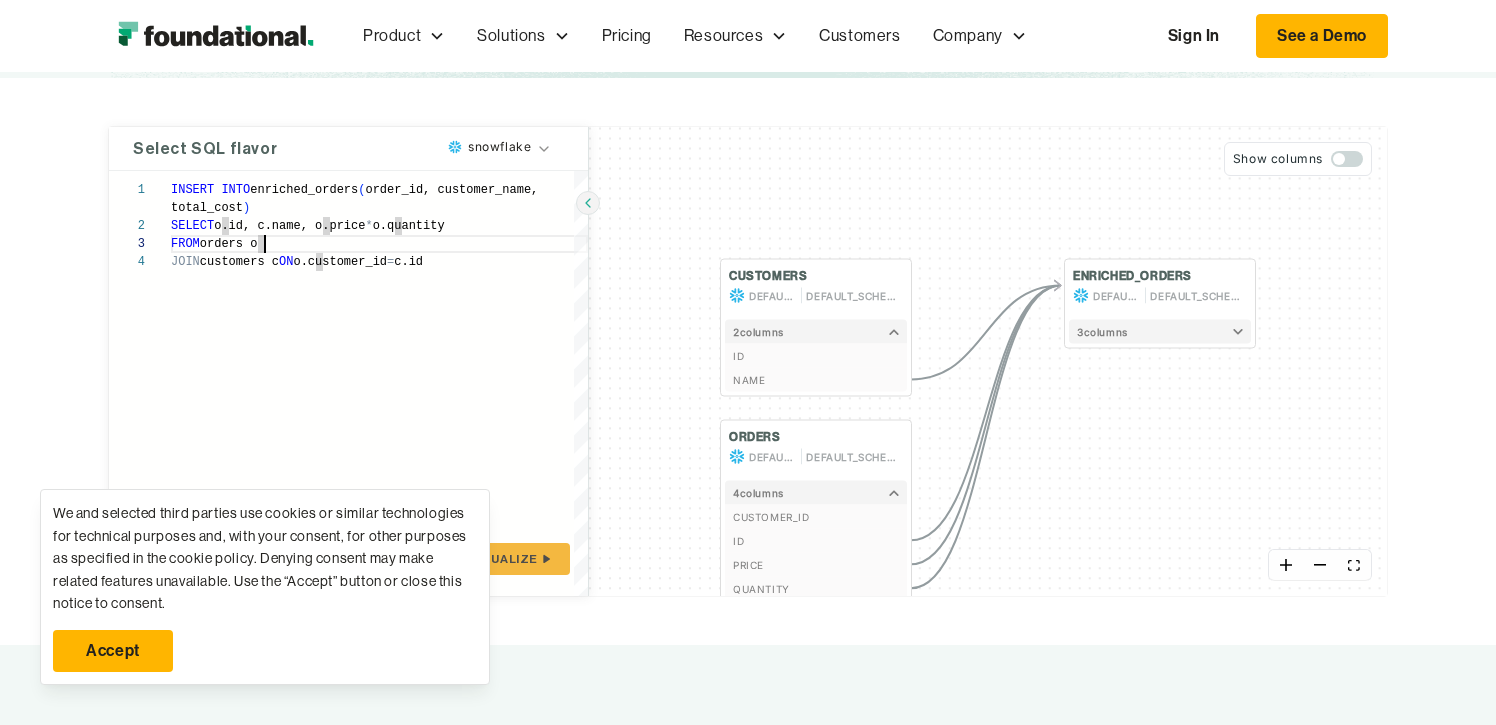 click on "INSERT   INTO  enriched_orders  ( order_id, customer_name,  SELECT  o.id, c.name, o.price  *  o.quantity FROM  orders o JOIN  customers c  ON  o.customer_id  =  c.id total_cost )" at bounding box center [379, 383] 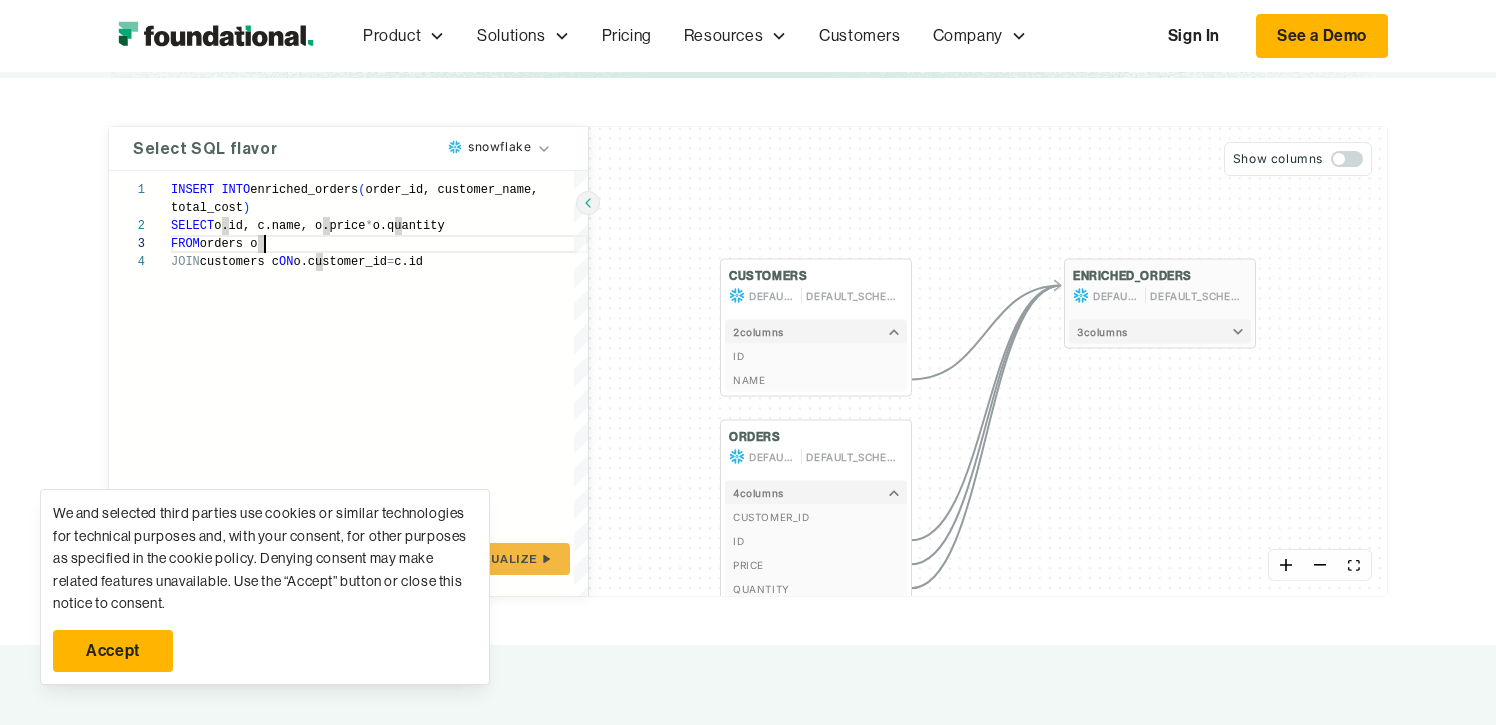 click on "3  column s" at bounding box center [1102, 332] 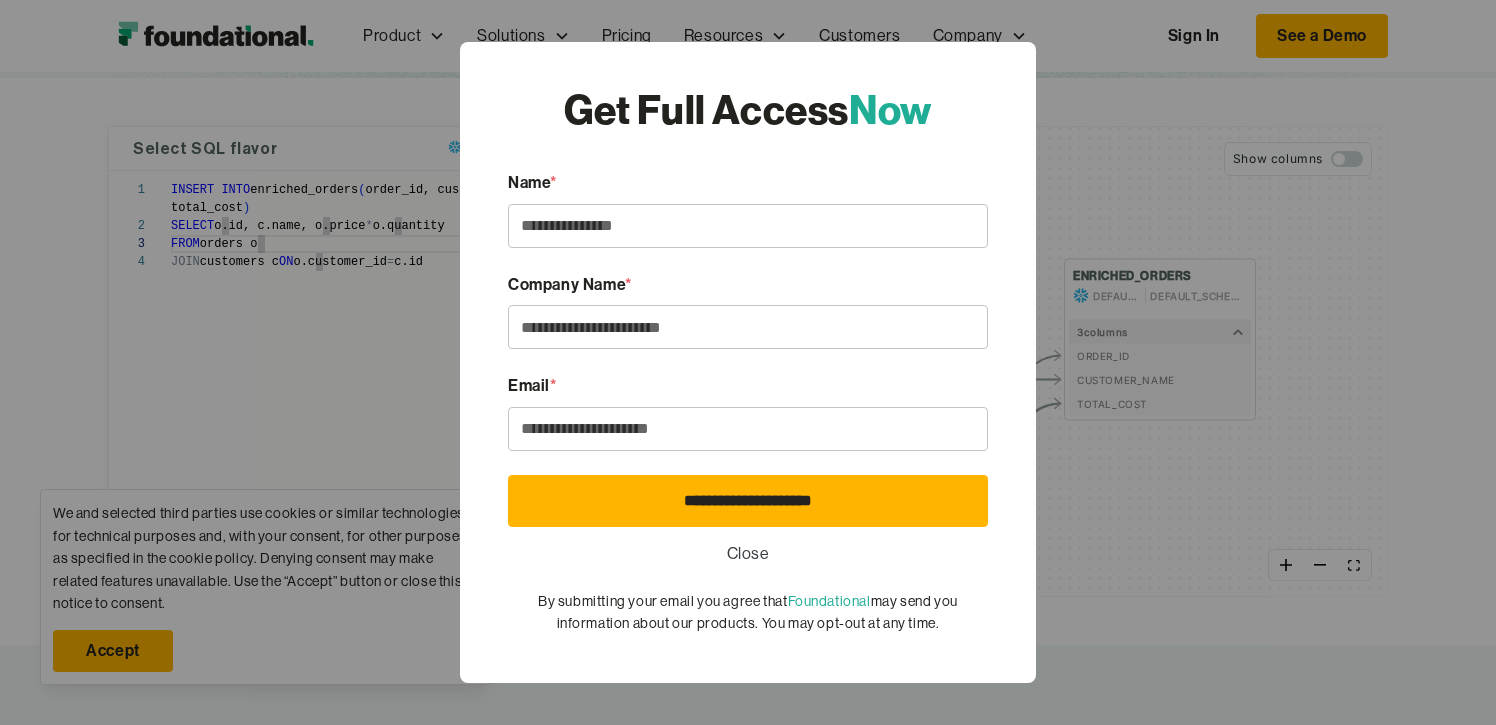 click on "Close" at bounding box center (748, 554) 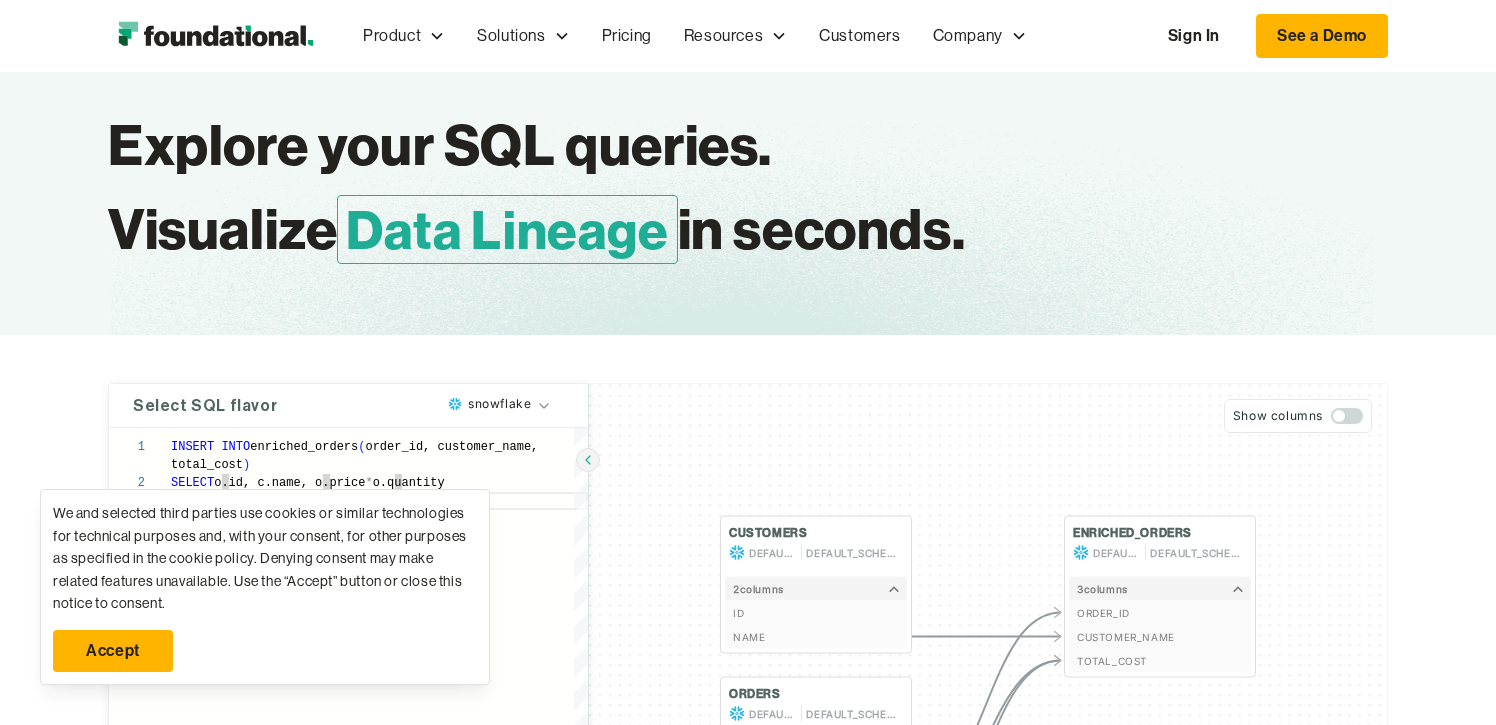 scroll, scrollTop: 0, scrollLeft: 0, axis: both 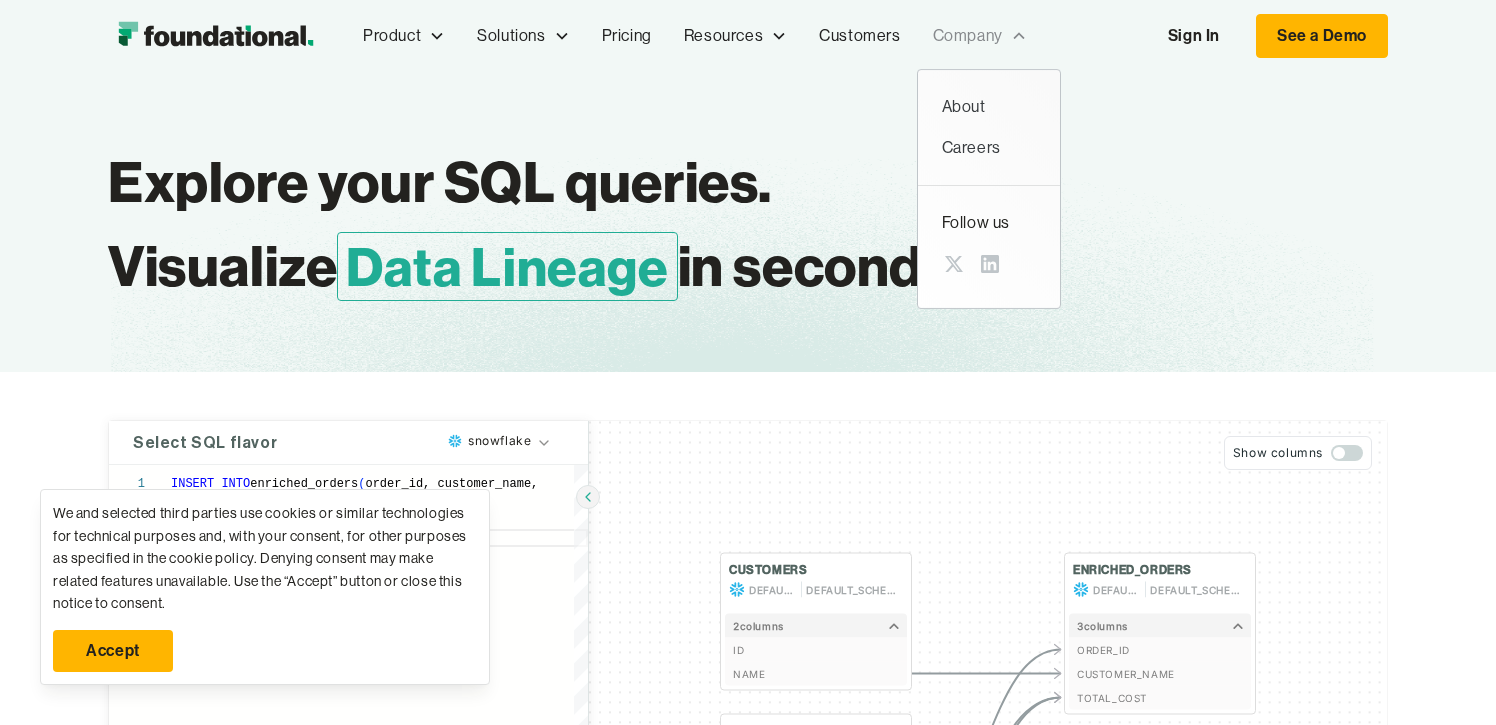 click on "Company" at bounding box center (968, 36) 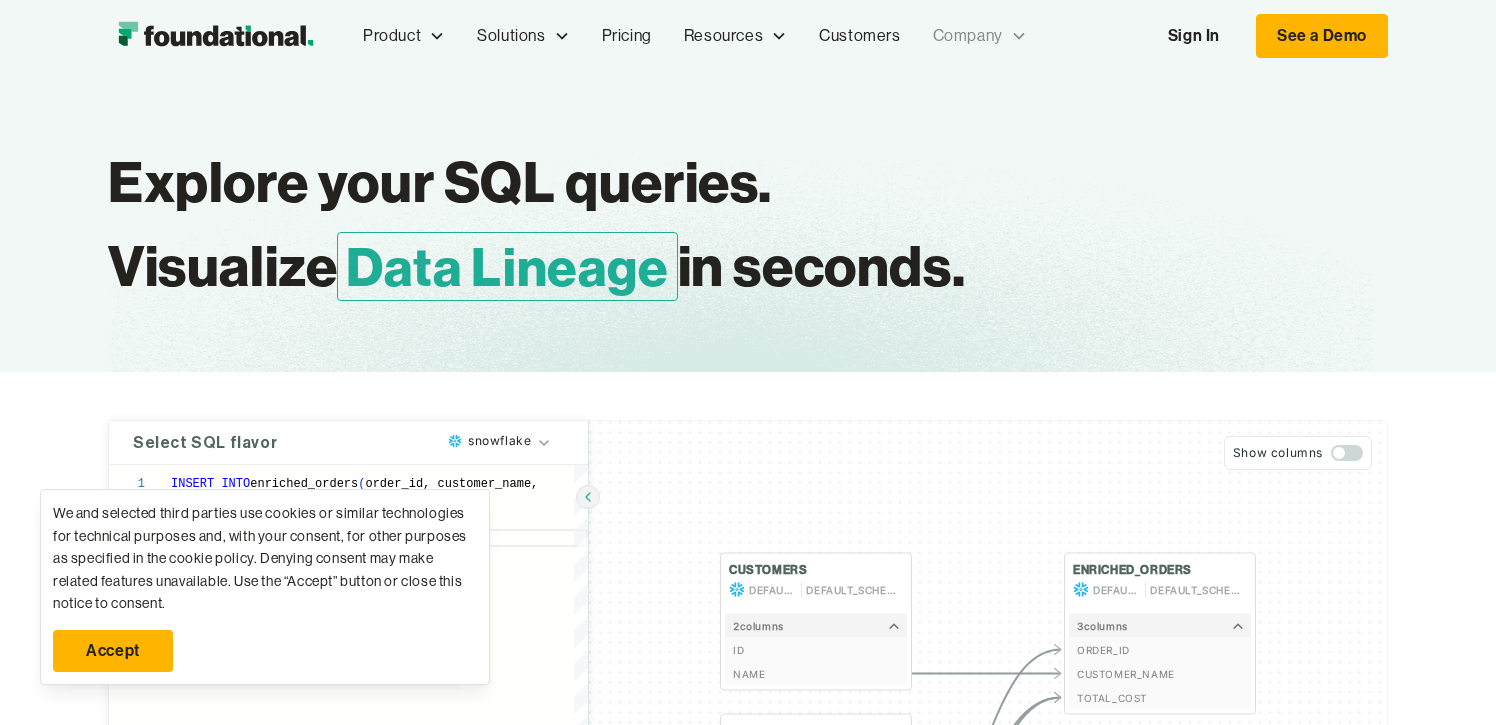 click on "Company" at bounding box center [968, 36] 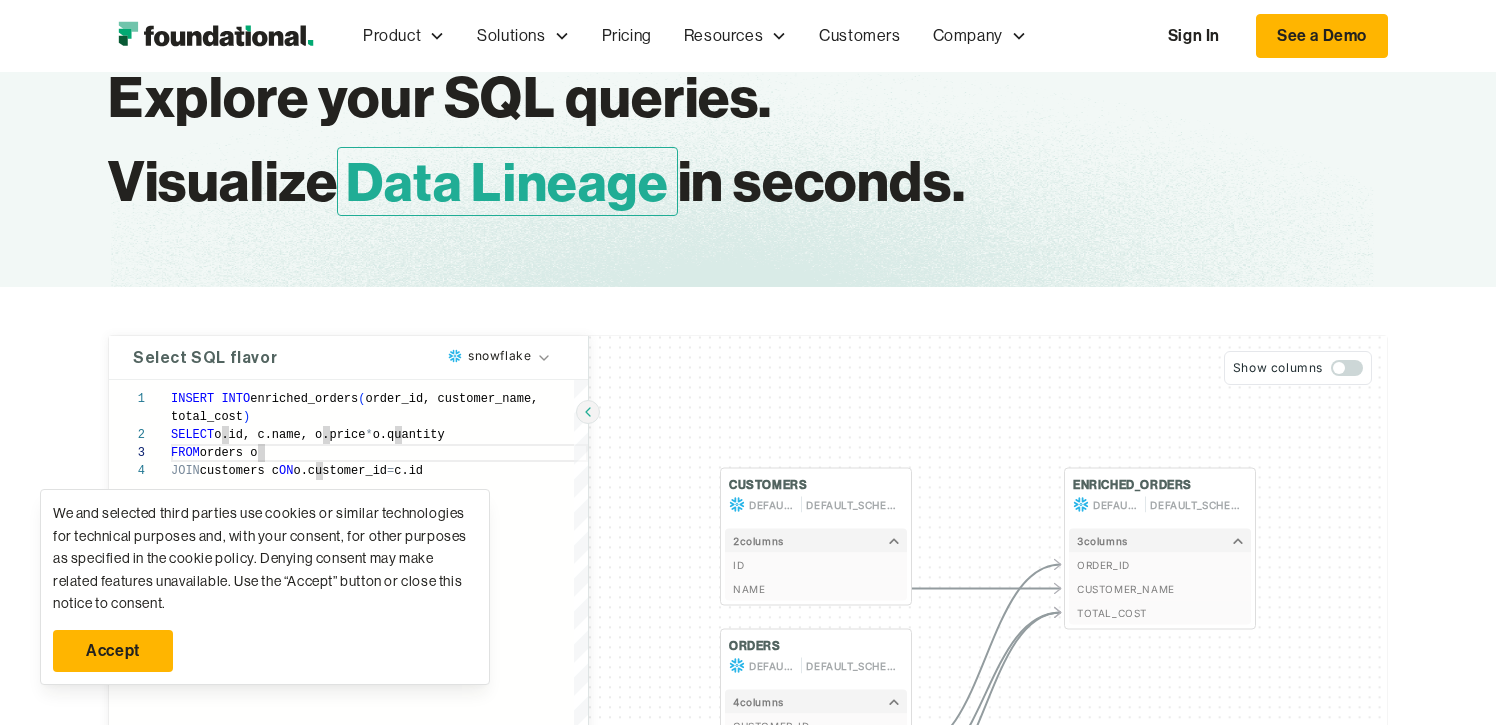 scroll, scrollTop: 87, scrollLeft: 0, axis: vertical 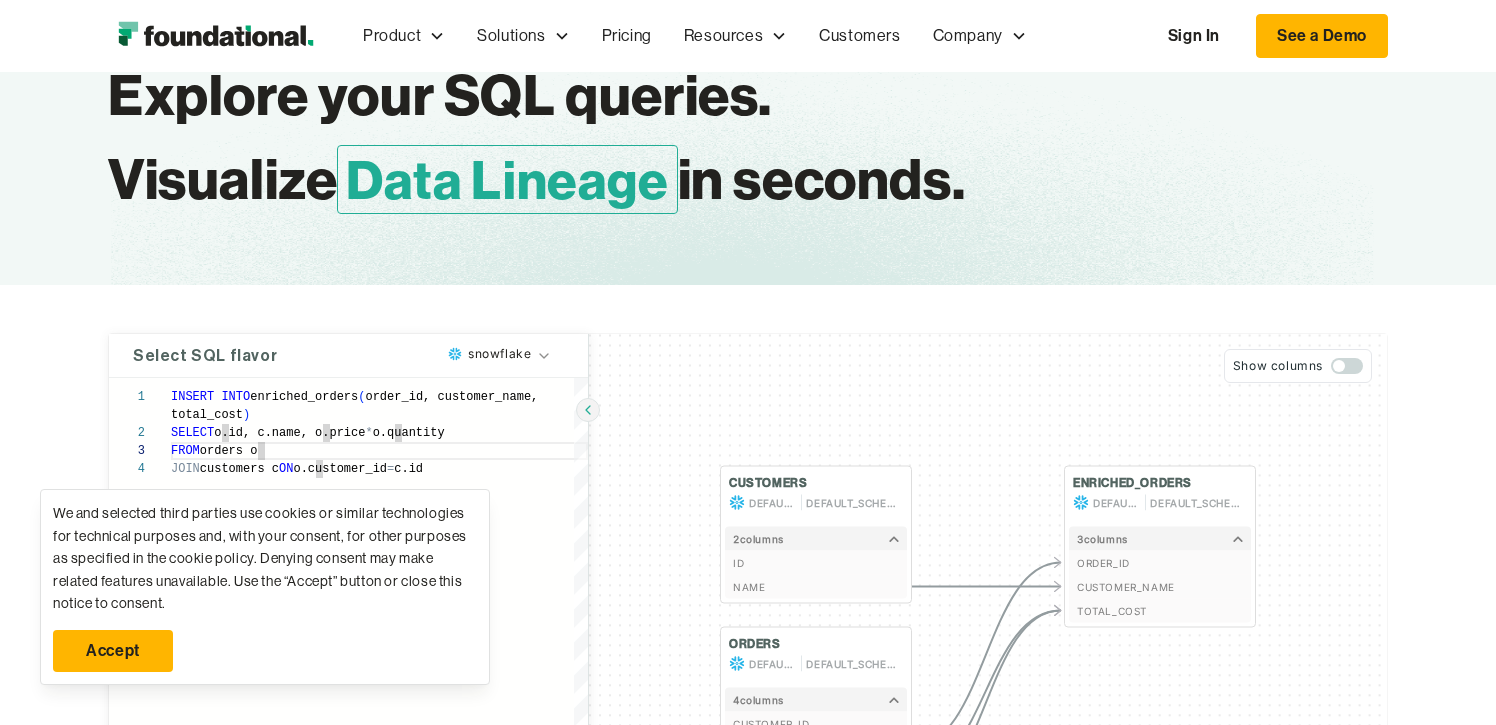 click on "Product Product Pull Requests Analyze and validate code changes in every repository Data Lineage Track and visualize every step in the data lifecycle Policies Create rules and policies to prevent data incidents Product announcements
Supercharge Your AI: Connect Claude and Cursor to Your Foundational Environment Announcing a new way to enhance AI workflows by connecting tools like Claude and Cursor directly to your Foundational environment via the Model Context Protocol (MCP) Remote Server. This integration provides deep data ecosystem context to AI tools, enabling enhanced data lineage queries, smarter code refactoring, and informed optimization based on cost and usage data.
Solutions Solutions Data Quality Prevent the next major  data incident Data Governance Track dependencies, usage and metadata end-to-end Data Contracts Automate data contract implementation Change Management Gain visibility and manage changes impacting data Cost Optimization Manage and optimize data warehouse costs Pricing" at bounding box center [748, 275] 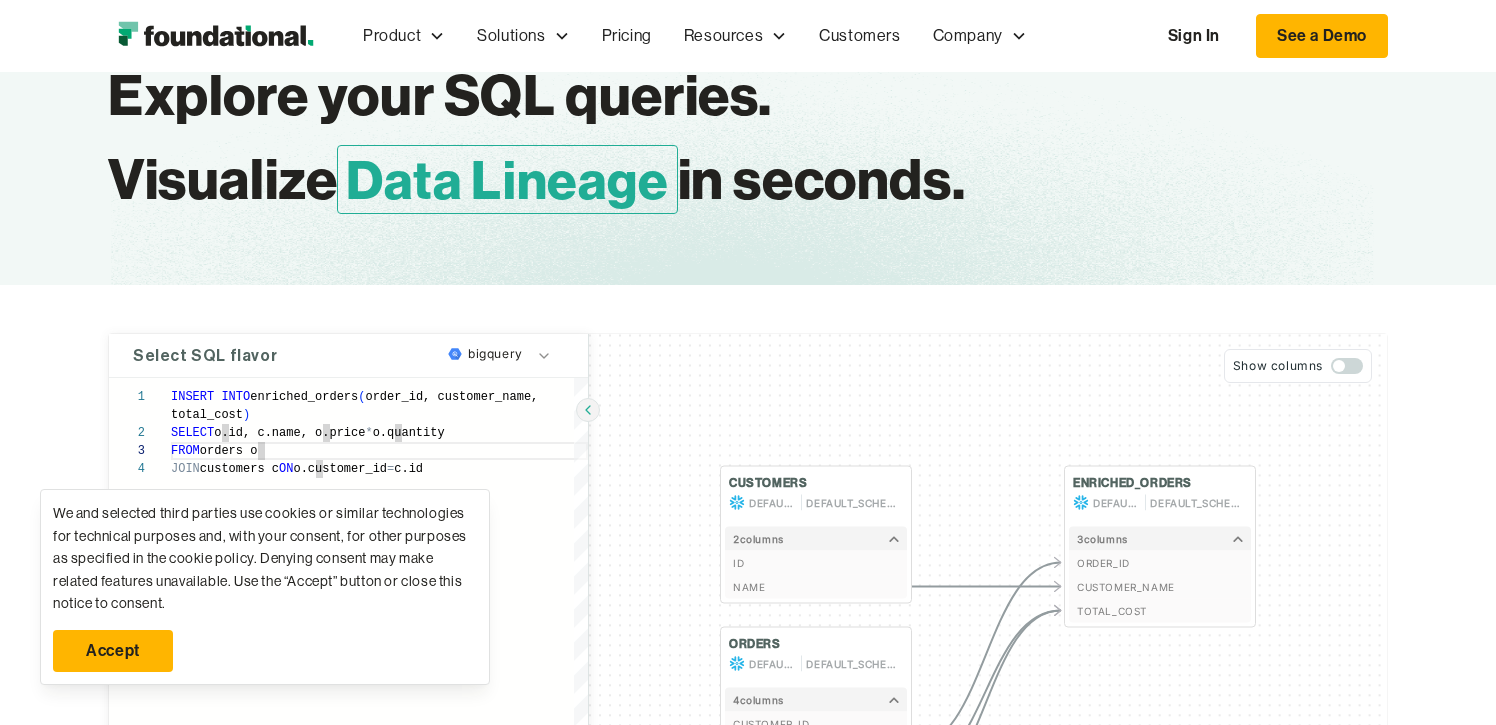 scroll, scrollTop: 164, scrollLeft: 0, axis: vertical 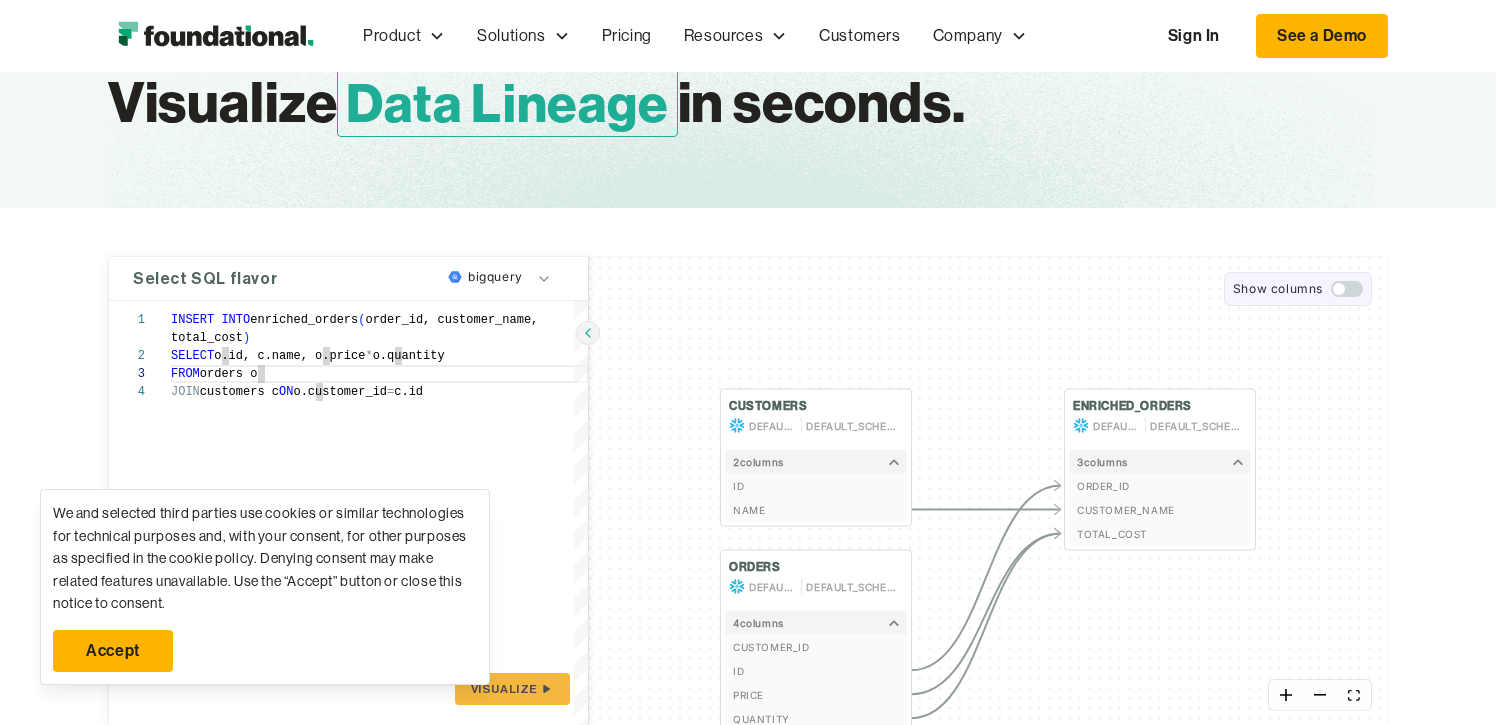 click at bounding box center (1347, 289) 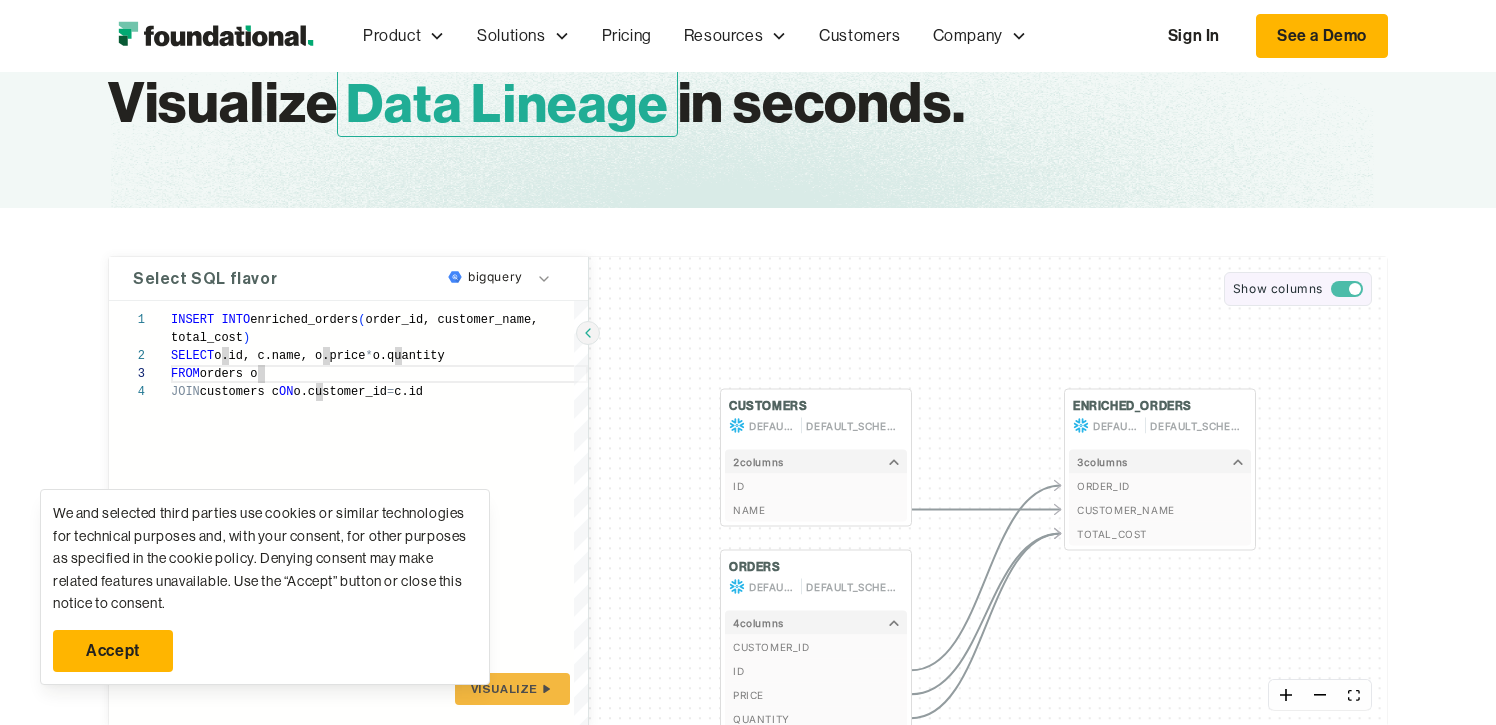 click at bounding box center [1347, 289] 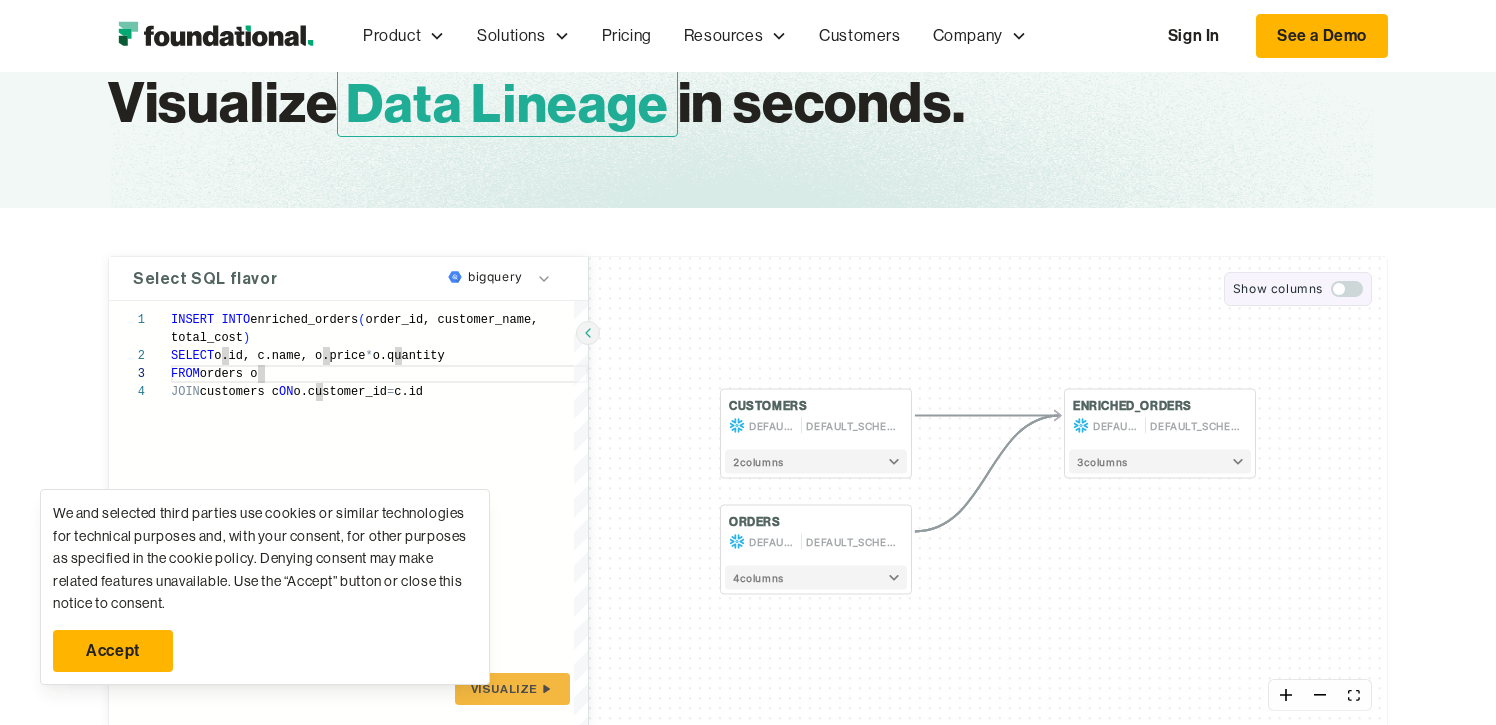 click at bounding box center [1347, 289] 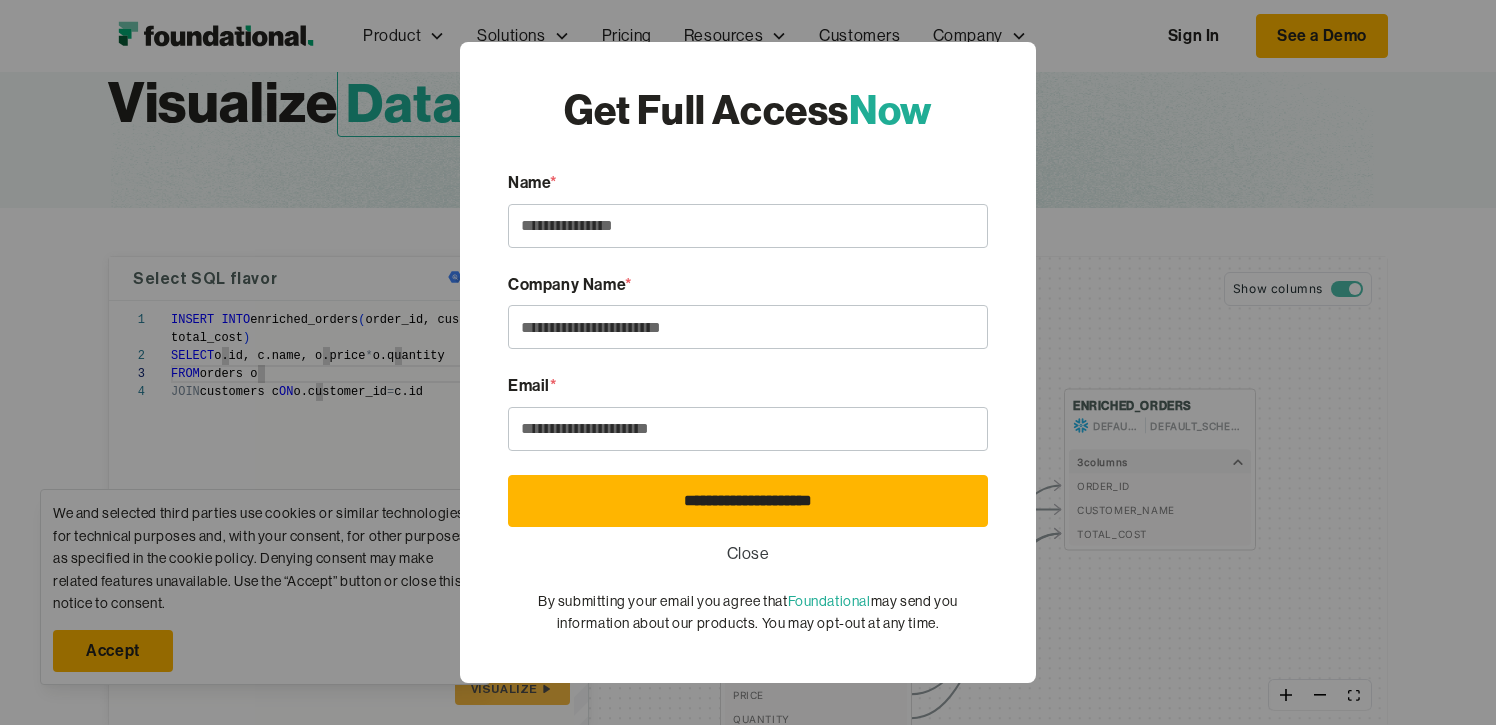 click on "Close" at bounding box center (748, 554) 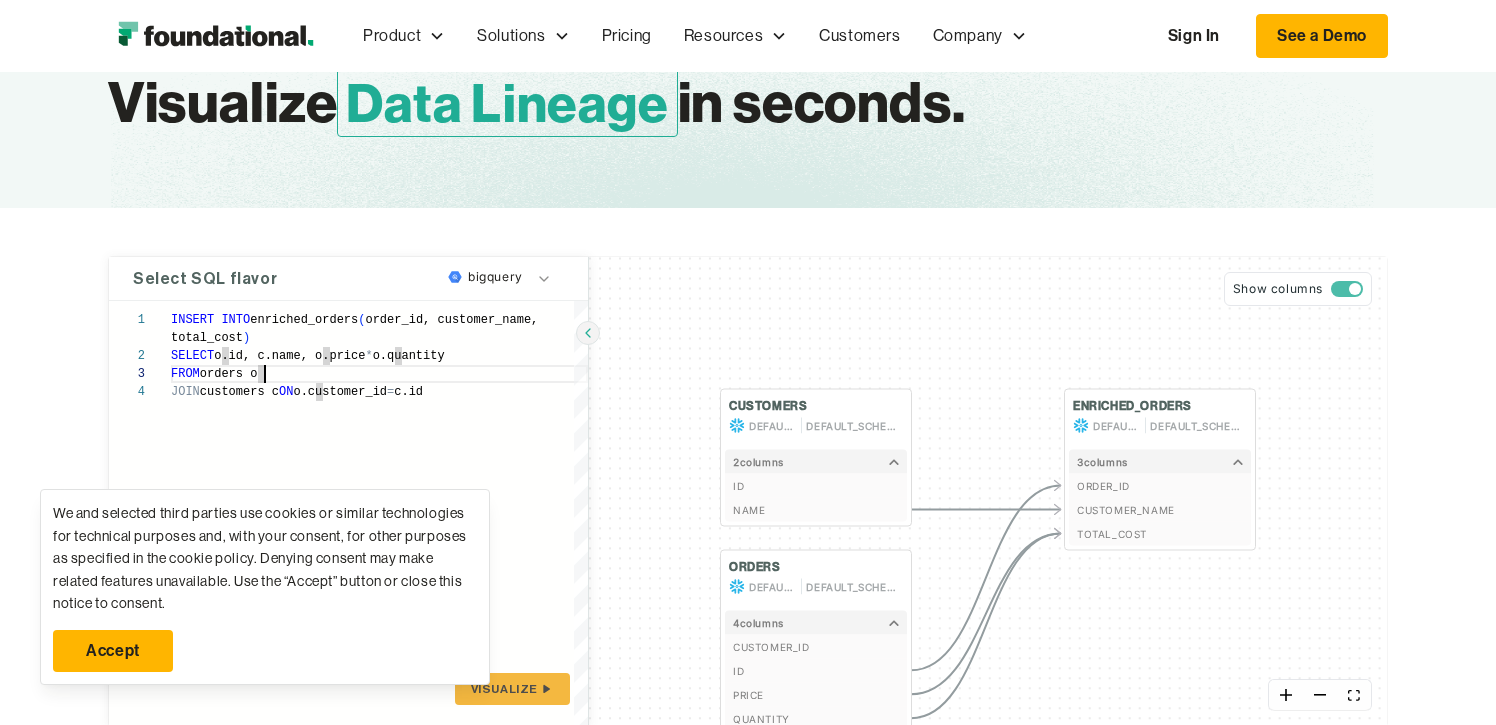 click on "INSERT   INTO  enriched_orders  ( order_id, customer_name,  SELECT  o.id, c.name, o.price  *  o.quantity FROM  orders o JOIN  customers c  ON  o.customer_id  =  c.id total_cost )" at bounding box center [379, 513] 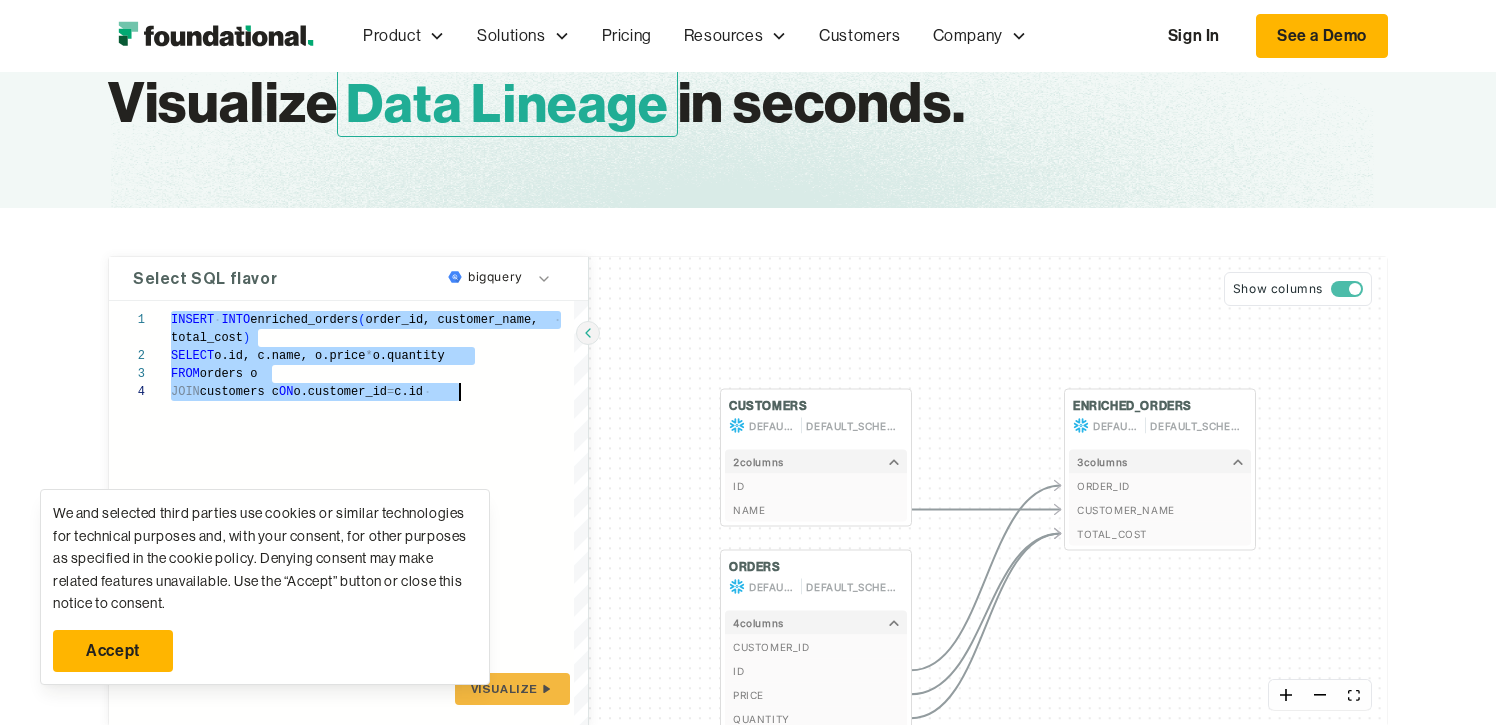 type on "**********" 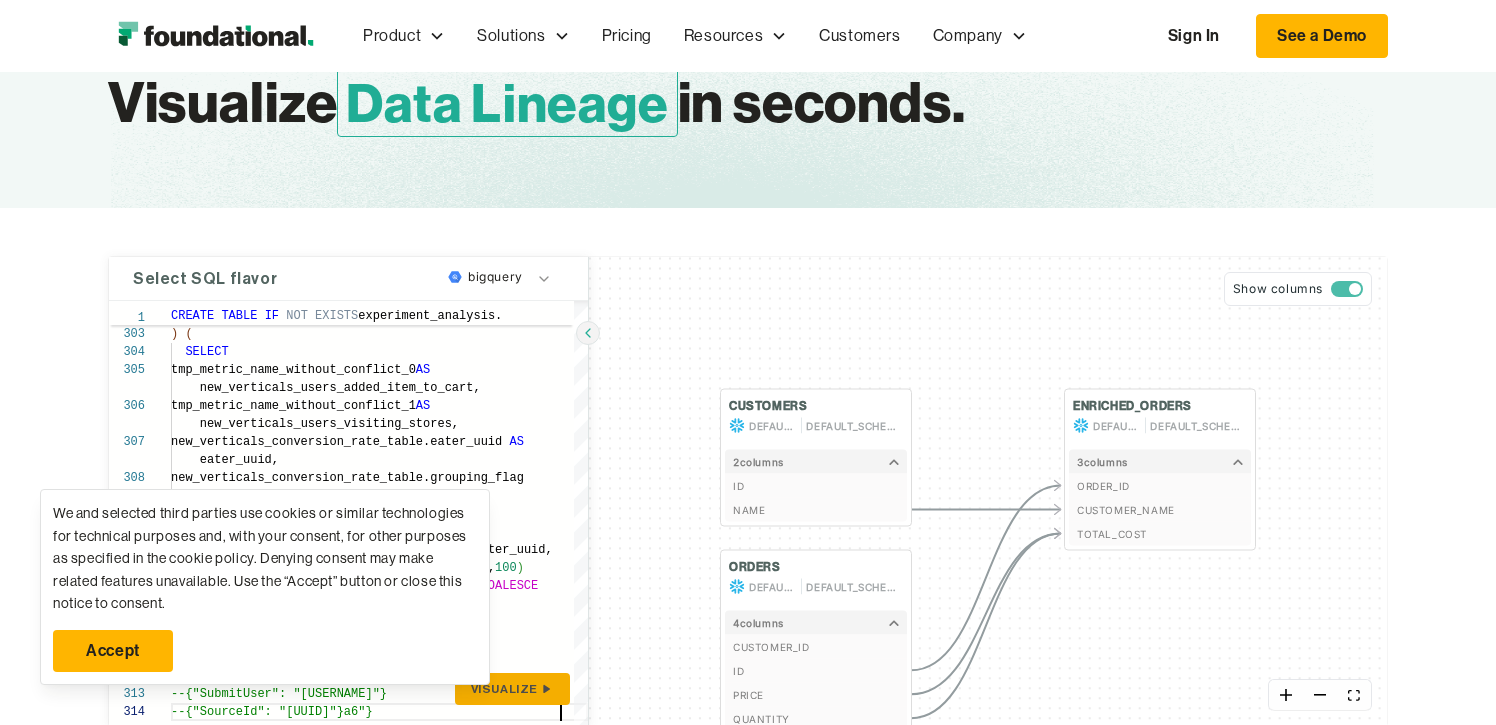 click on "Visualize" at bounding box center [504, 689] 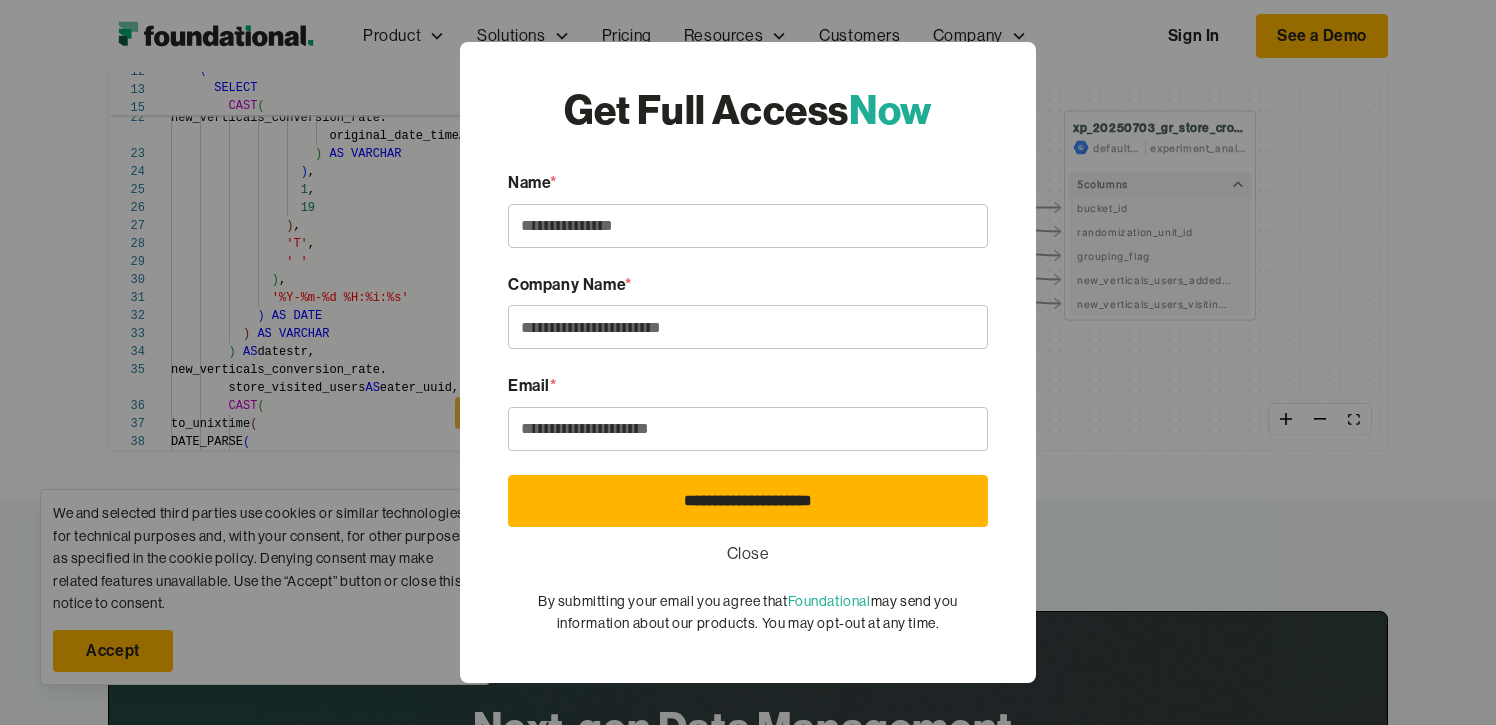 scroll, scrollTop: 454, scrollLeft: 0, axis: vertical 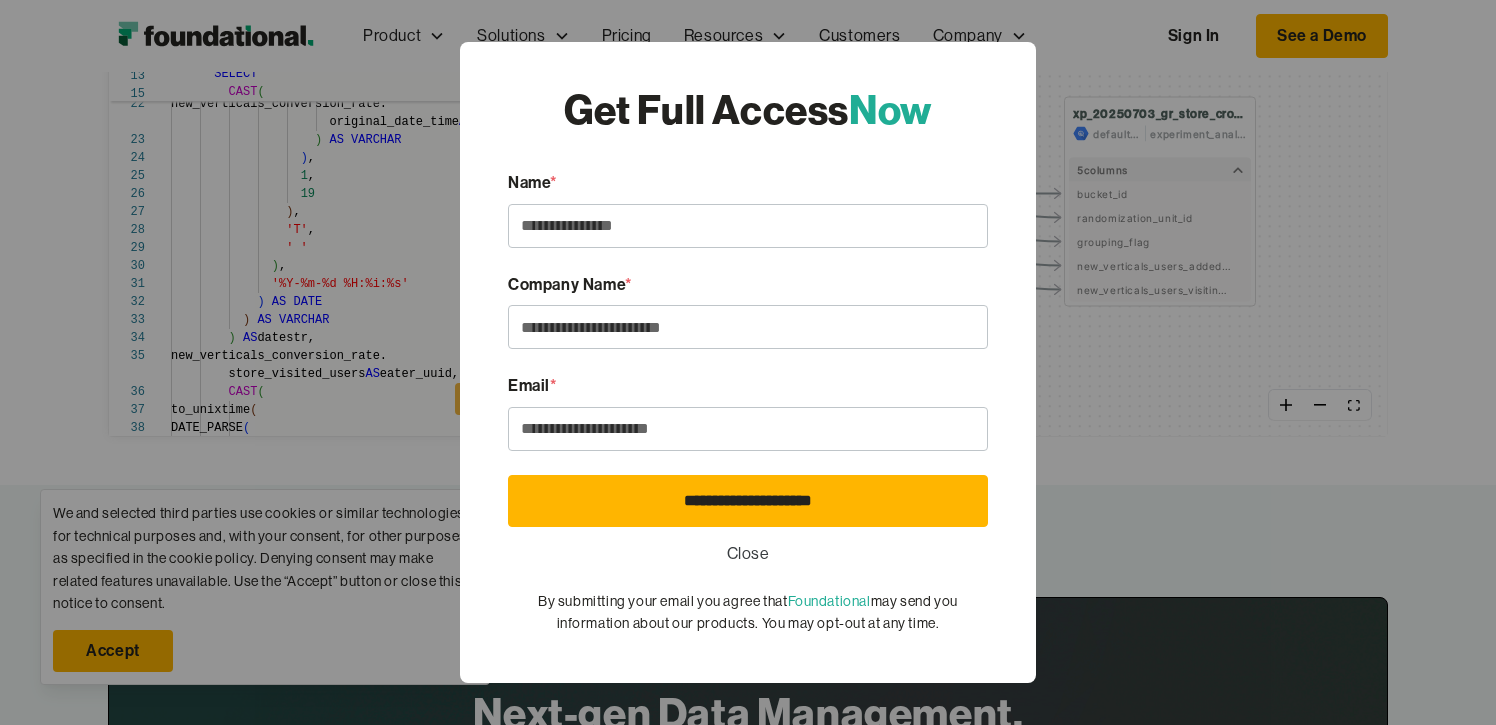 click on "Close" at bounding box center [748, 554] 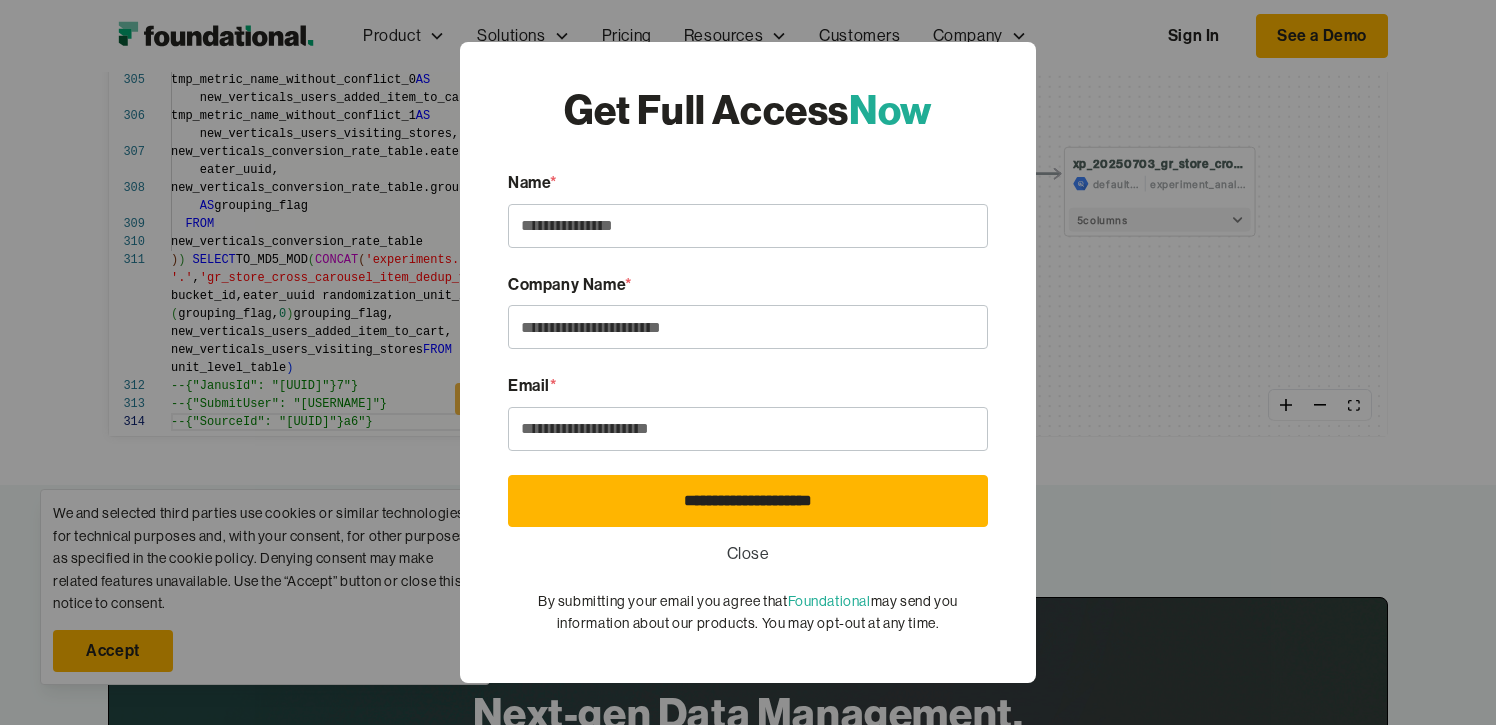 click on "Close" at bounding box center [748, 554] 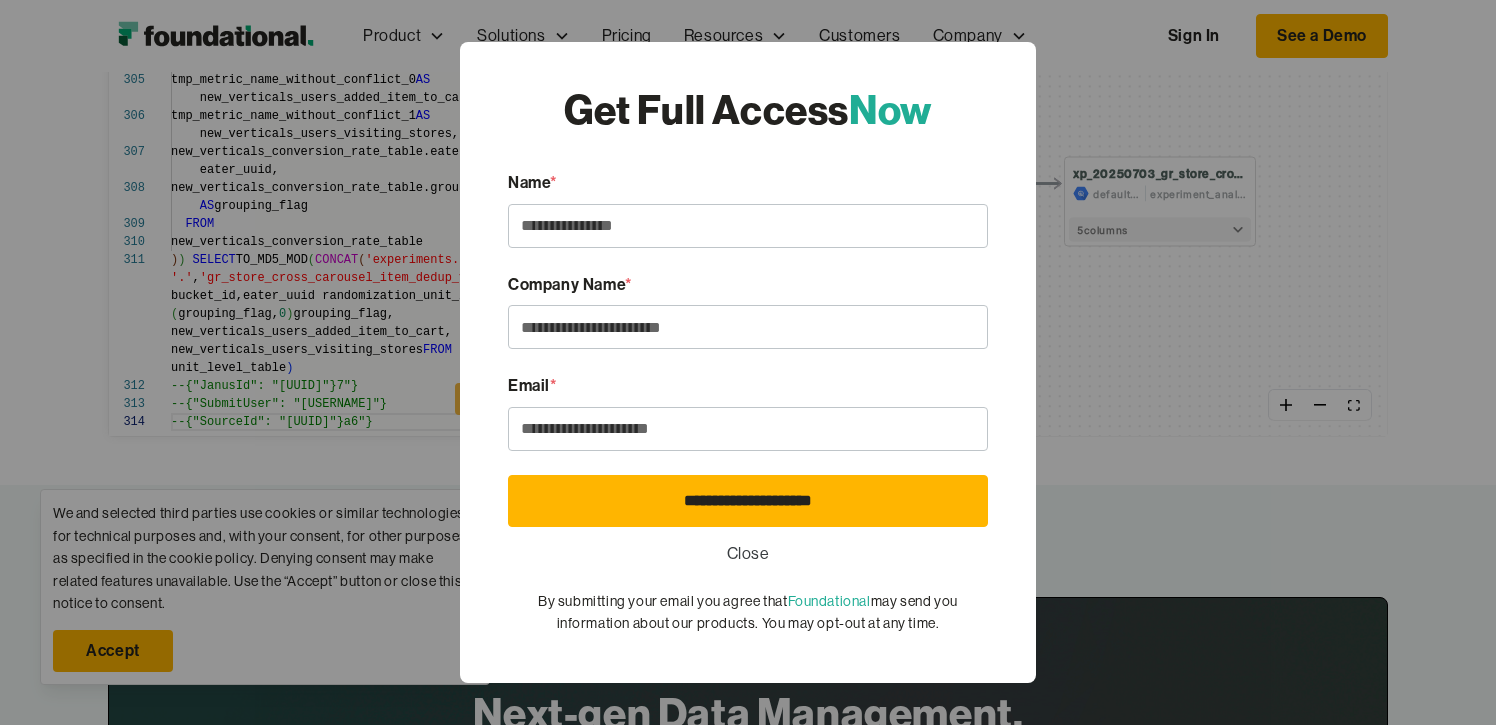 click on "Close" at bounding box center (748, 554) 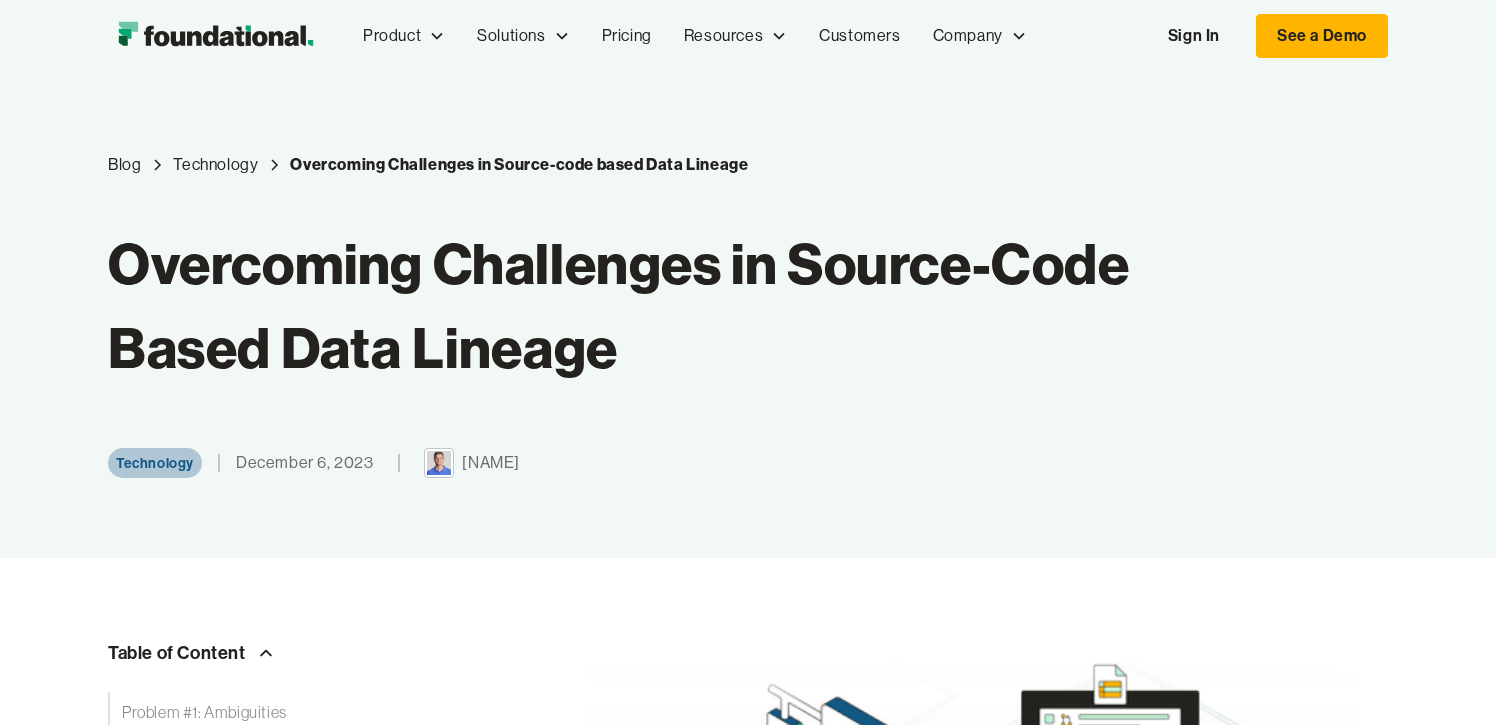 scroll, scrollTop: 0, scrollLeft: 0, axis: both 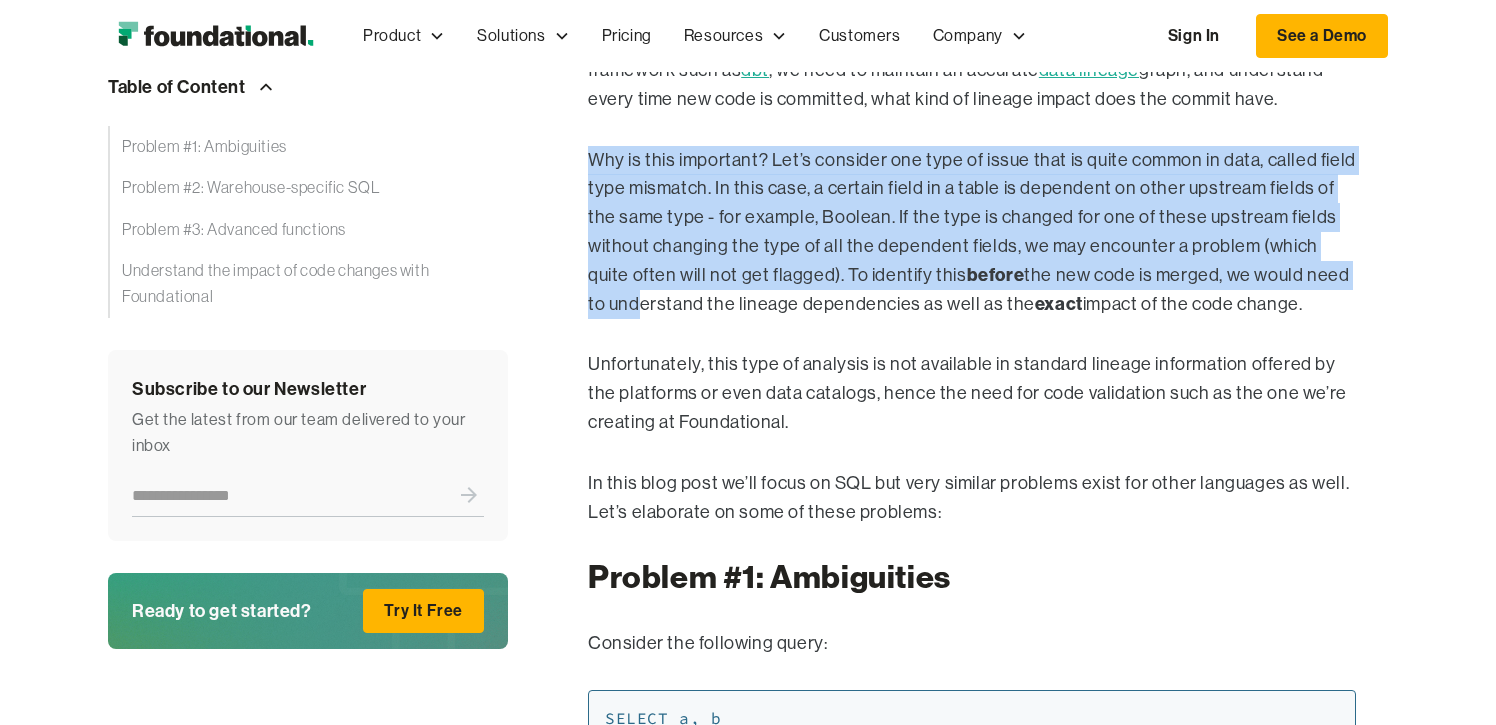drag, startPoint x: 586, startPoint y: 161, endPoint x: 604, endPoint y: 313, distance: 153.06207 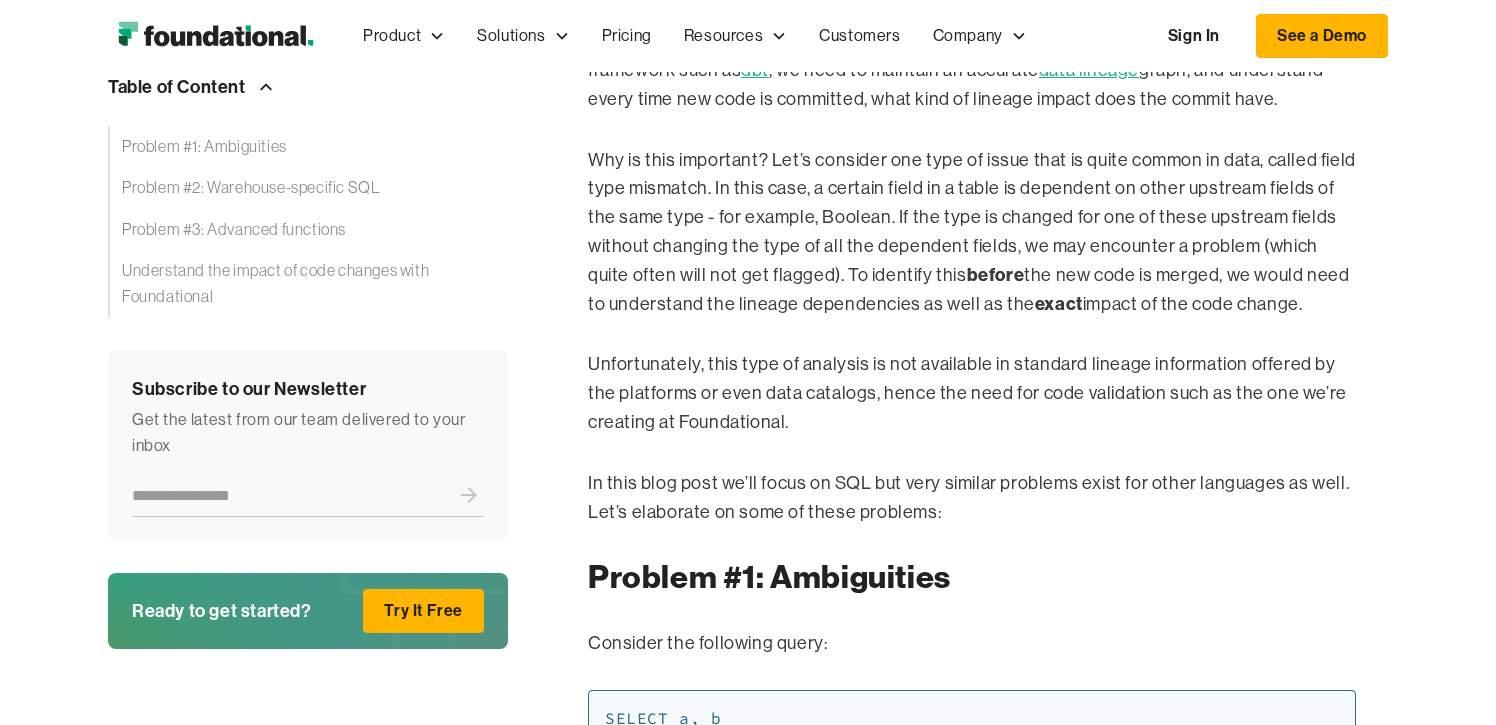 click on "Why is this important? Let’s consider one type of issue that is quite common in data, called field type mismatch. In this case, a certain field in a table is dependent on other upstream fields of the same type - for example, Boolean. If the type is changed for one of these upstream fields without changing the type of all the dependent fields, we may encounter a problem (which quite often will not get flagged). To identify this  before  the new code is merged, we would need to understand the lineage dependencies as well as the  exact  impact of the code change." at bounding box center [972, 232] 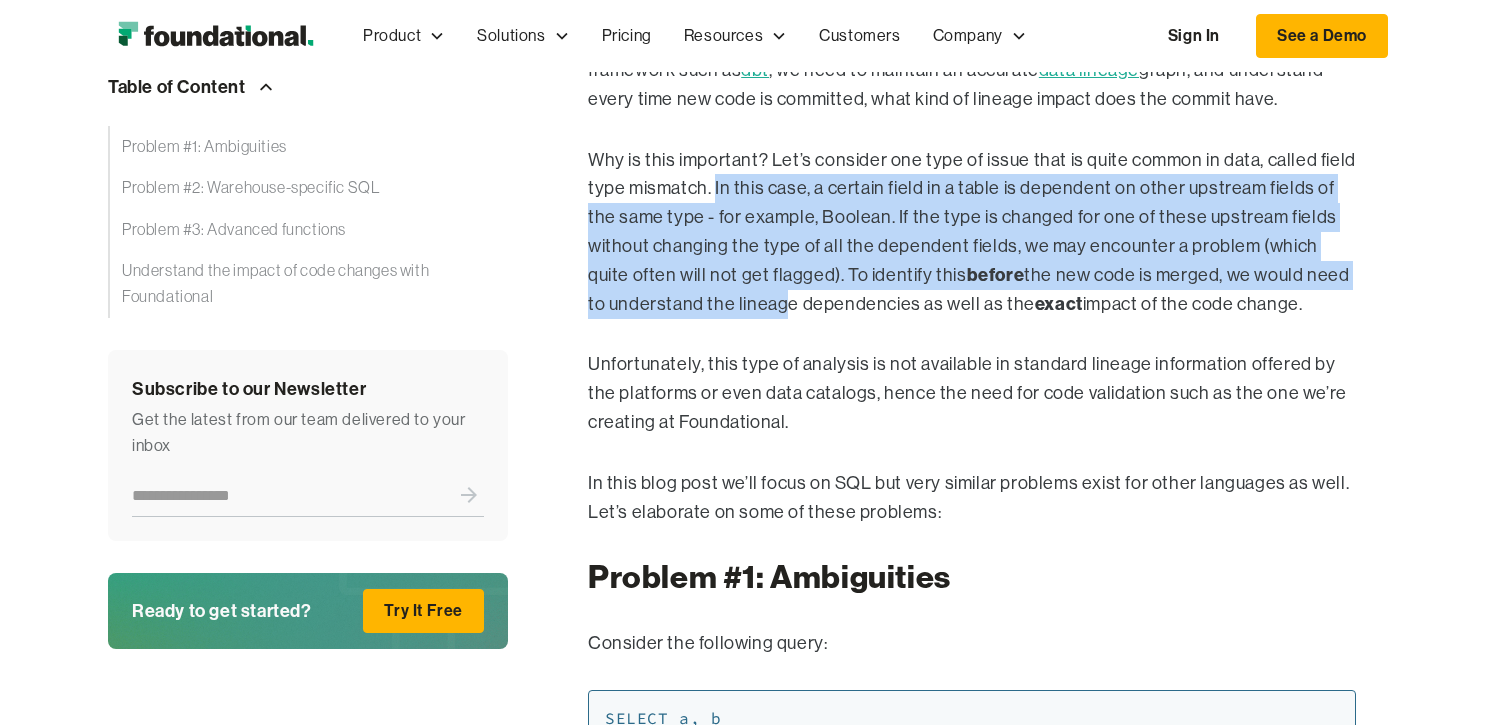 drag, startPoint x: 713, startPoint y: 192, endPoint x: 752, endPoint y: 318, distance: 131.89769 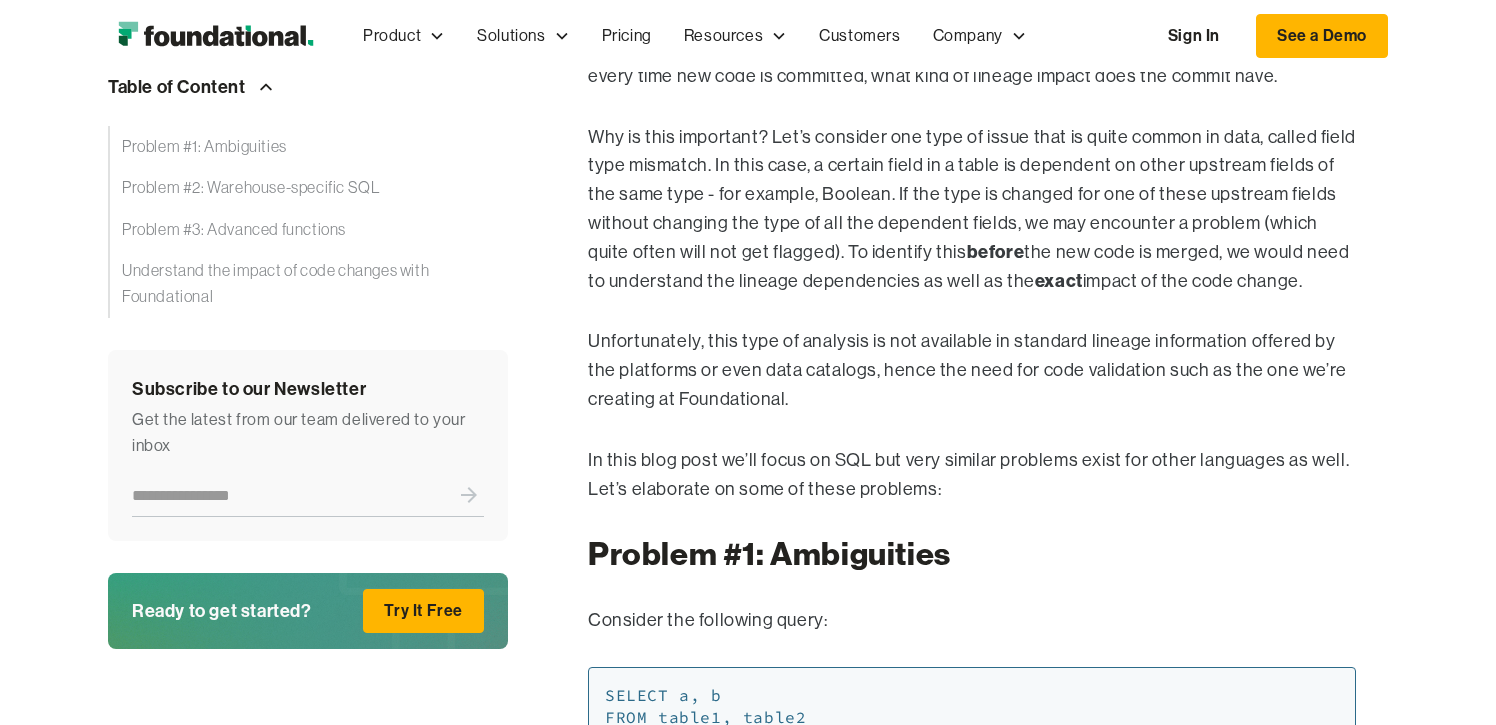 click on "Our goal at Foundational is to validate every code change that may badly affect data, before it actually does. In order to do this successfully for data engineering code, for example in a framework such as  dbt , we need to maintain an accurate  data lineage  graph, and understand every time new code is committed, what kind of lineage impact does the commit have. Why is this important? Let’s consider one type of issue that is quite common in data, called field type mismatch. In this case, a certain field in a table is dependent on other upstream fields of the same type - for example, Boolean. If the type is changed for one of these upstream fields without changing the type of all the dependent fields, we may encounter a problem (which quite often will not get flagged). To identify this  before  the new code is merged, we would need to understand the lineage dependencies as well as the  exact  impact of the code change.  Problem #1: Ambiguities Consider the following query: SELECT a, b FROM table1, table2 a" at bounding box center [972, 1325] 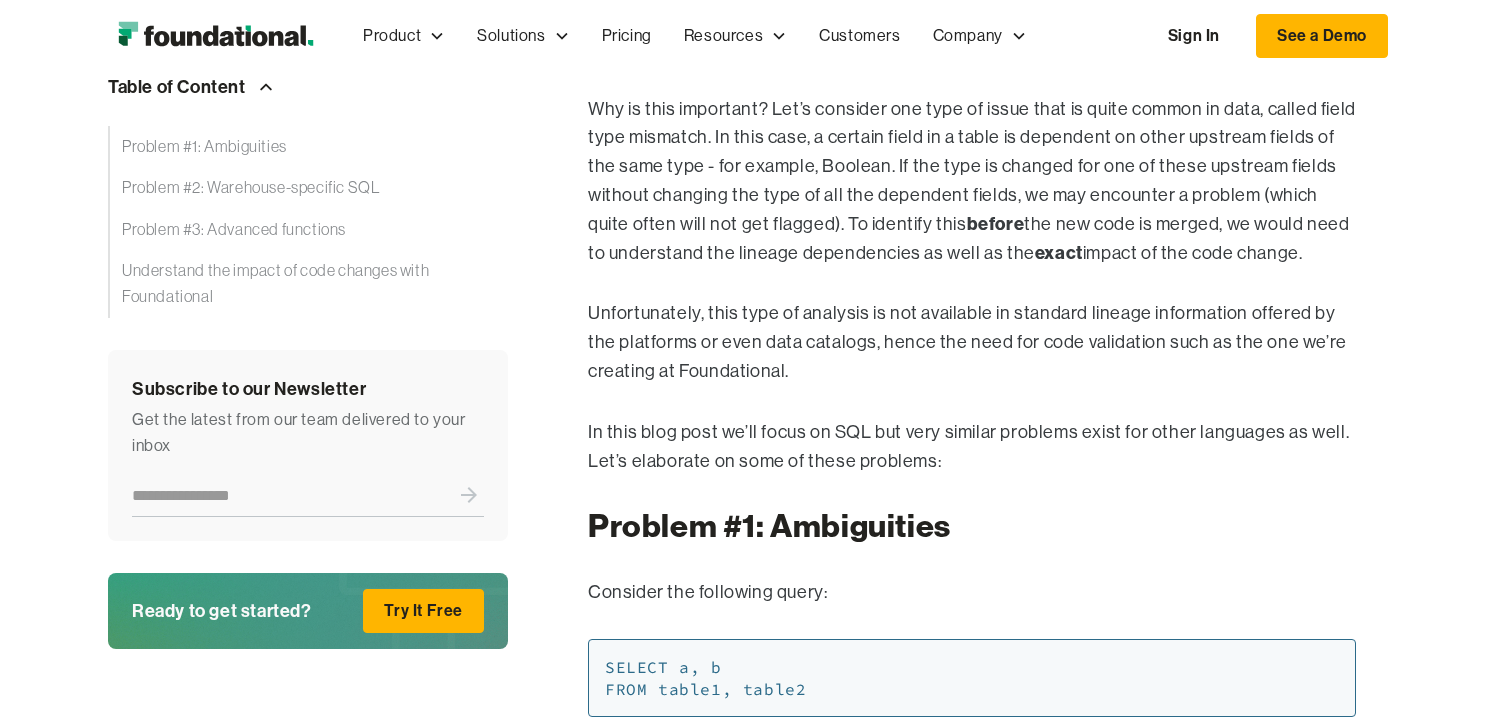 scroll, scrollTop: 1116, scrollLeft: 0, axis: vertical 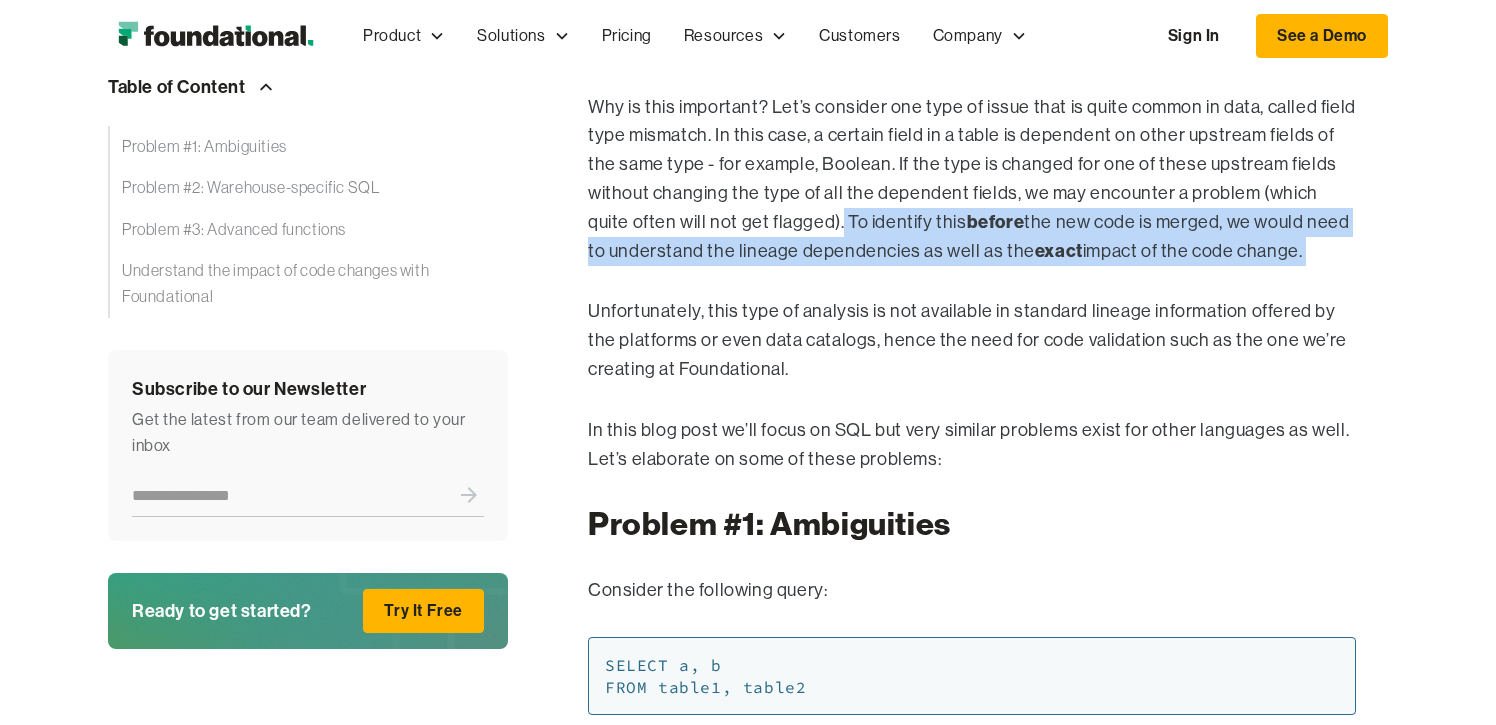 drag, startPoint x: 795, startPoint y: 224, endPoint x: 821, endPoint y: 277, distance: 59.03389 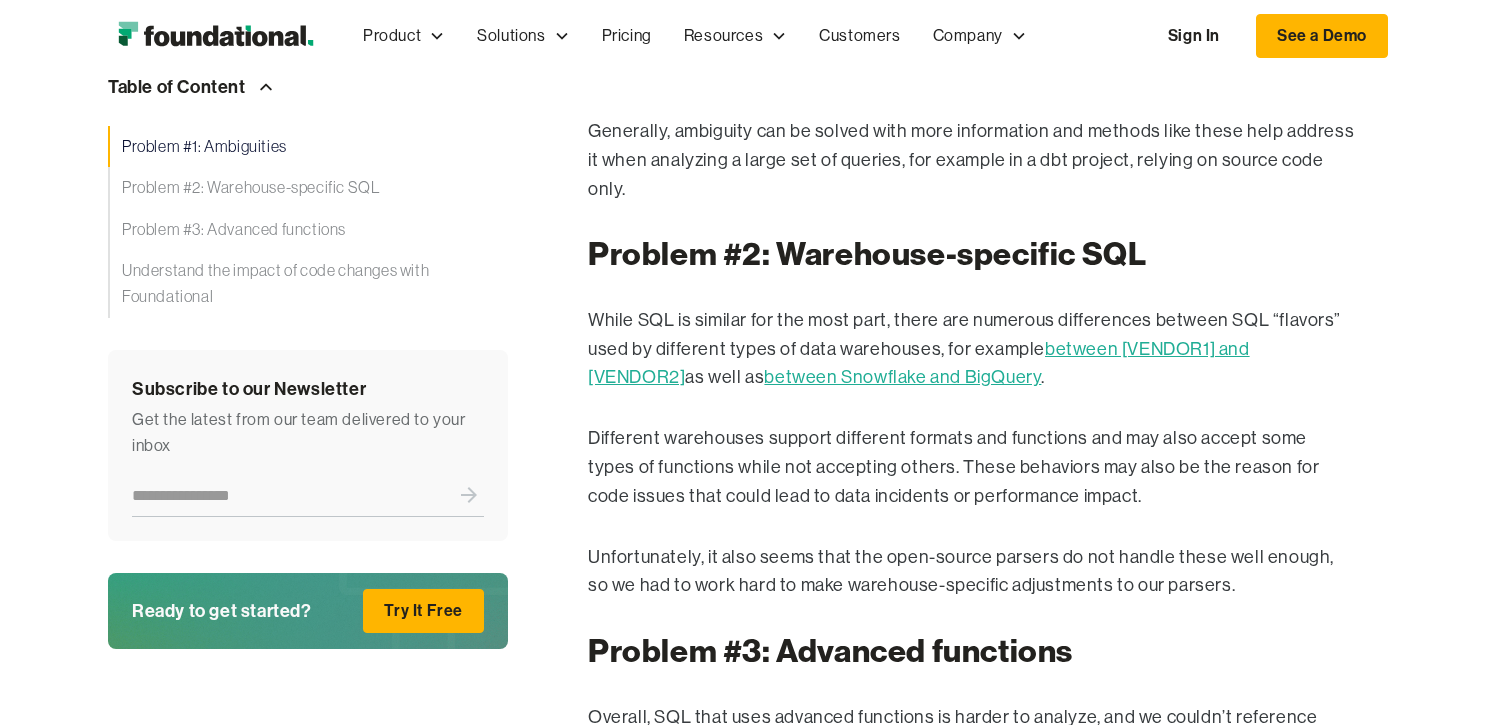 scroll, scrollTop: 2619, scrollLeft: 0, axis: vertical 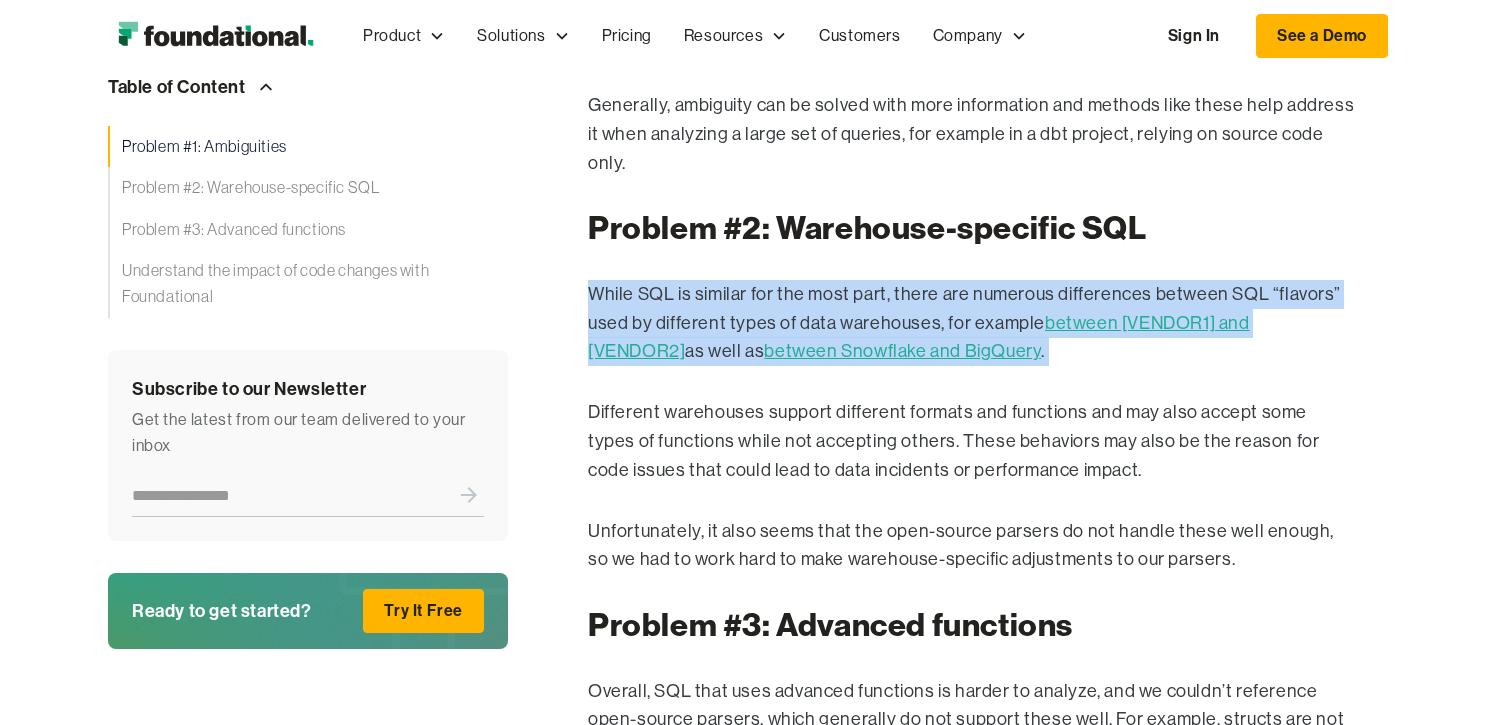 drag, startPoint x: 588, startPoint y: 269, endPoint x: 590, endPoint y: 363, distance: 94.02127 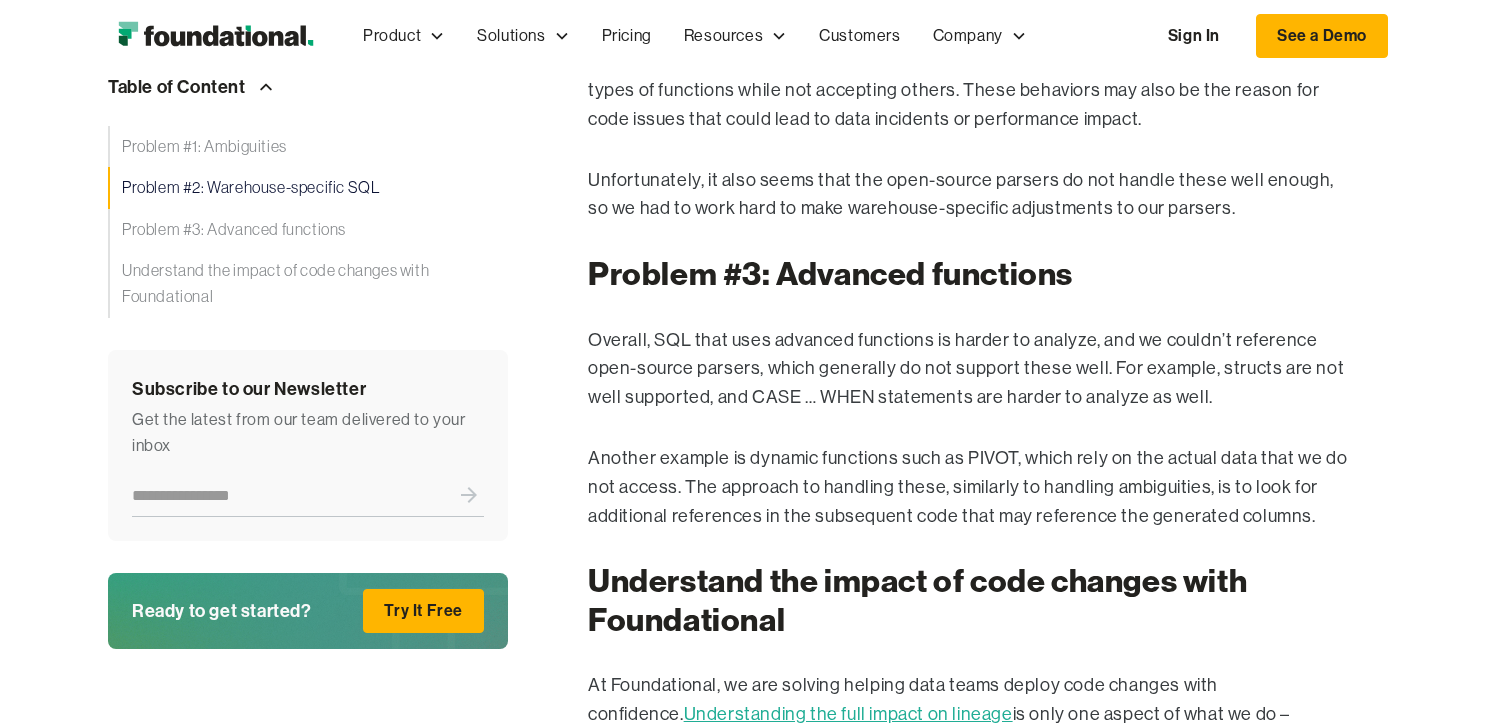 scroll, scrollTop: 2988, scrollLeft: 0, axis: vertical 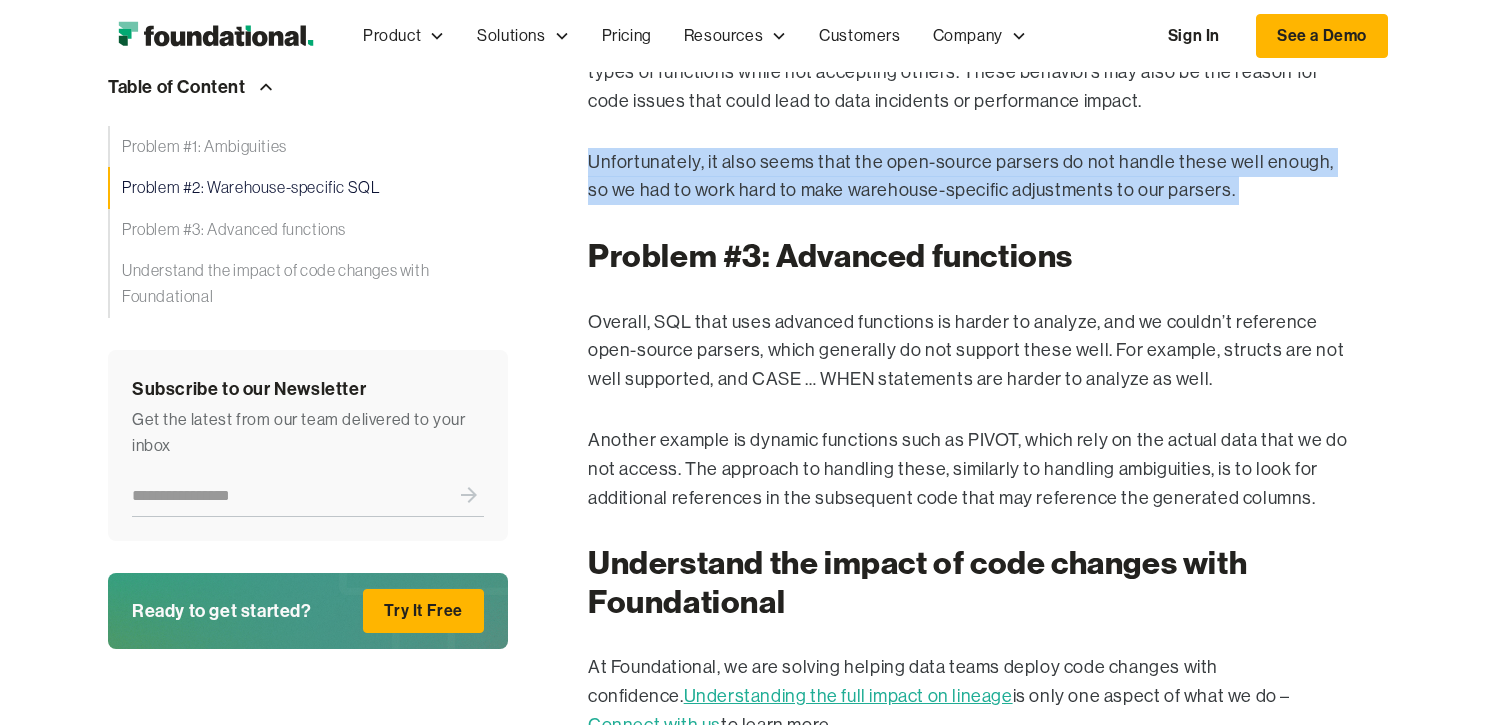 drag, startPoint x: 584, startPoint y: 131, endPoint x: 584, endPoint y: 183, distance: 52 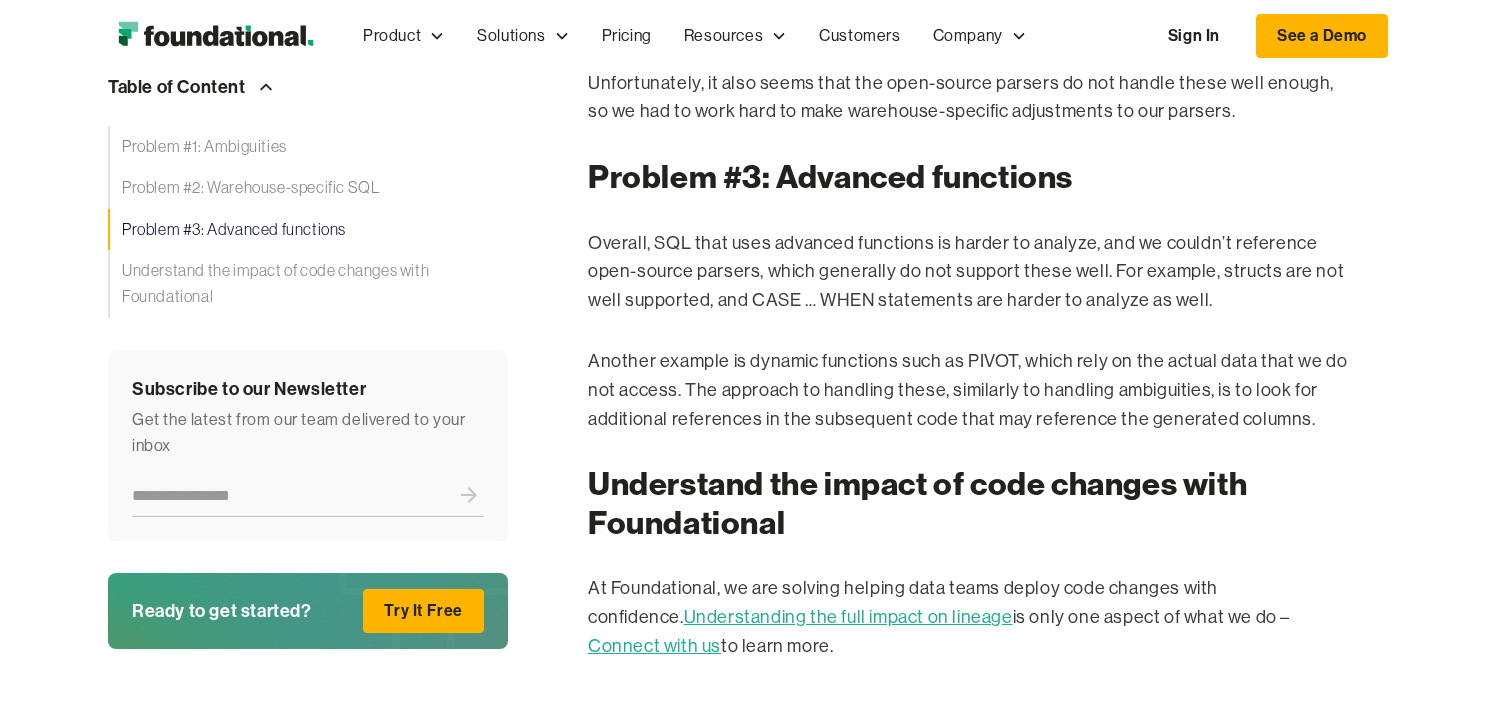scroll, scrollTop: 3073, scrollLeft: 0, axis: vertical 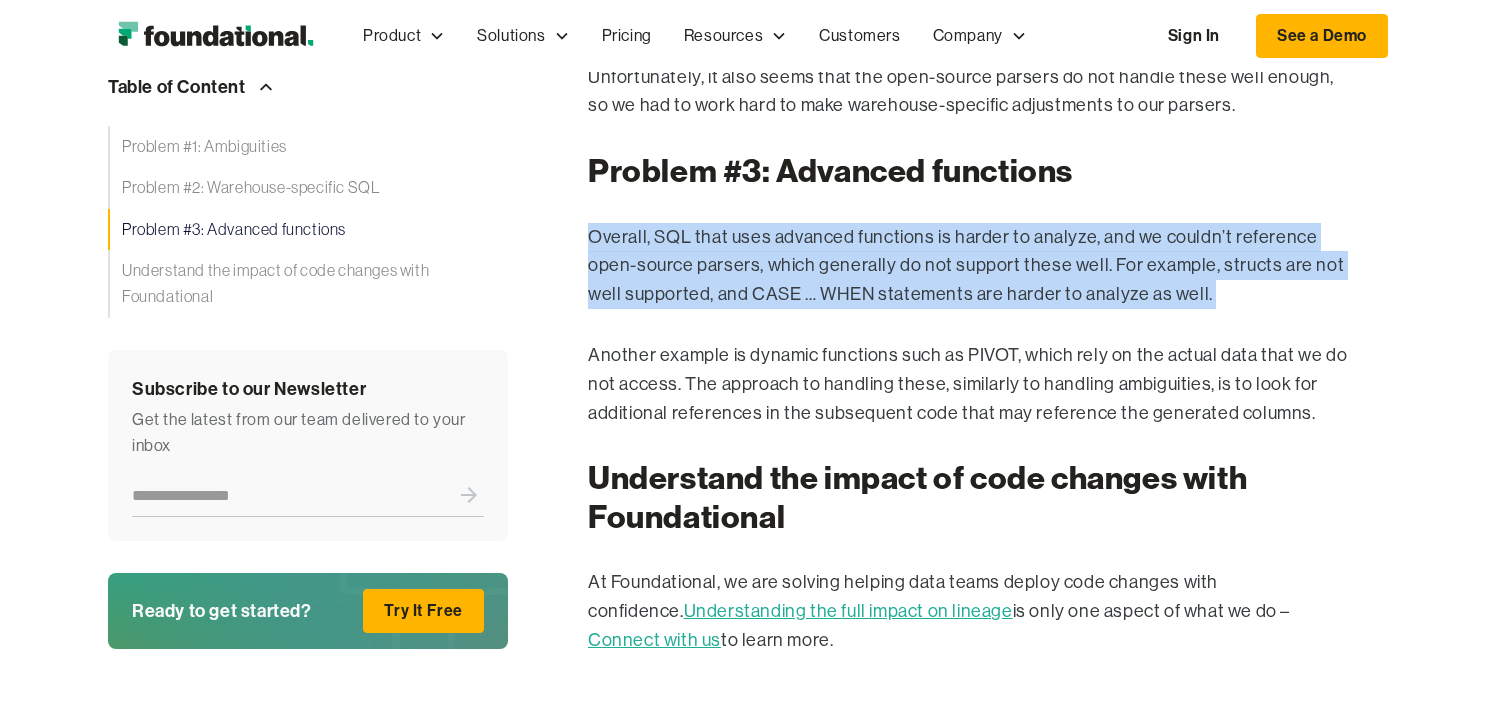 drag, startPoint x: 577, startPoint y: 226, endPoint x: 579, endPoint y: 300, distance: 74.02702 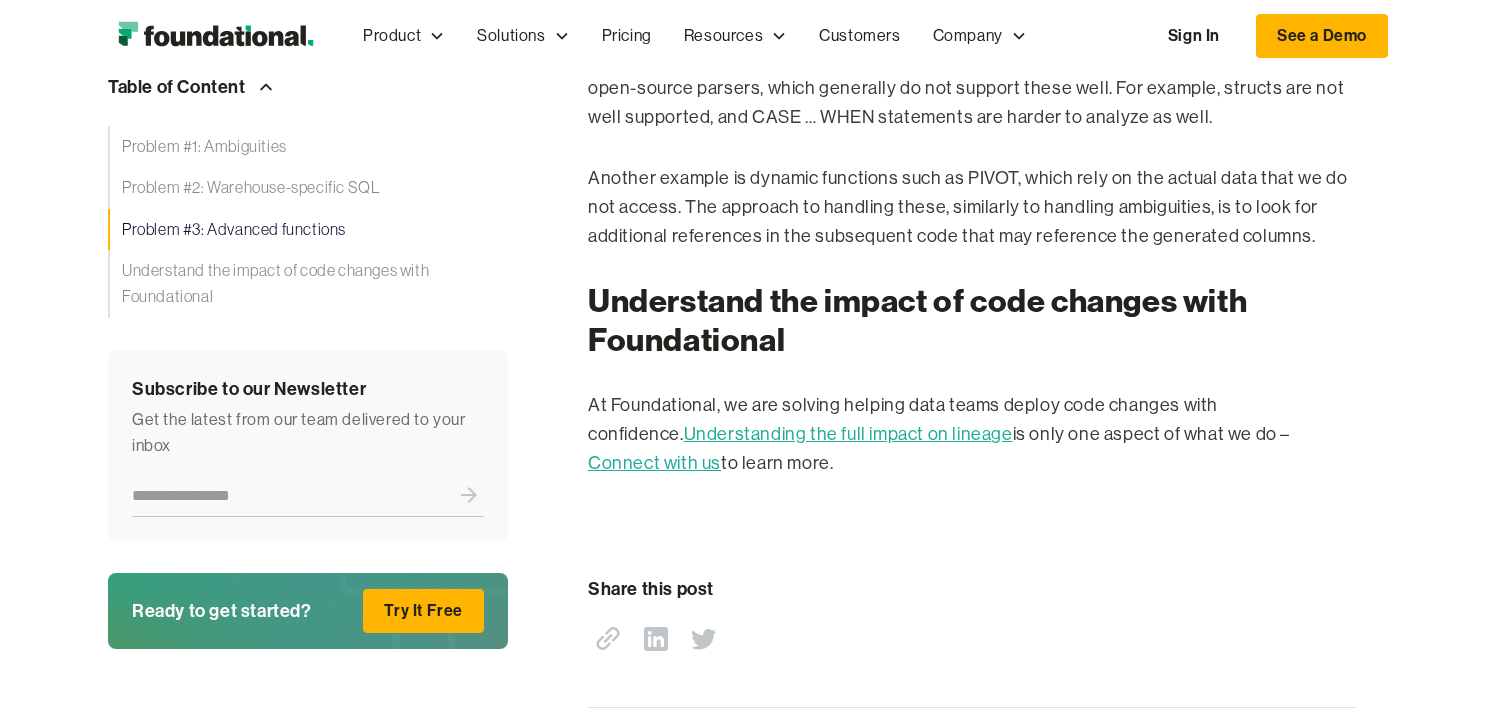 scroll, scrollTop: 3251, scrollLeft: 0, axis: vertical 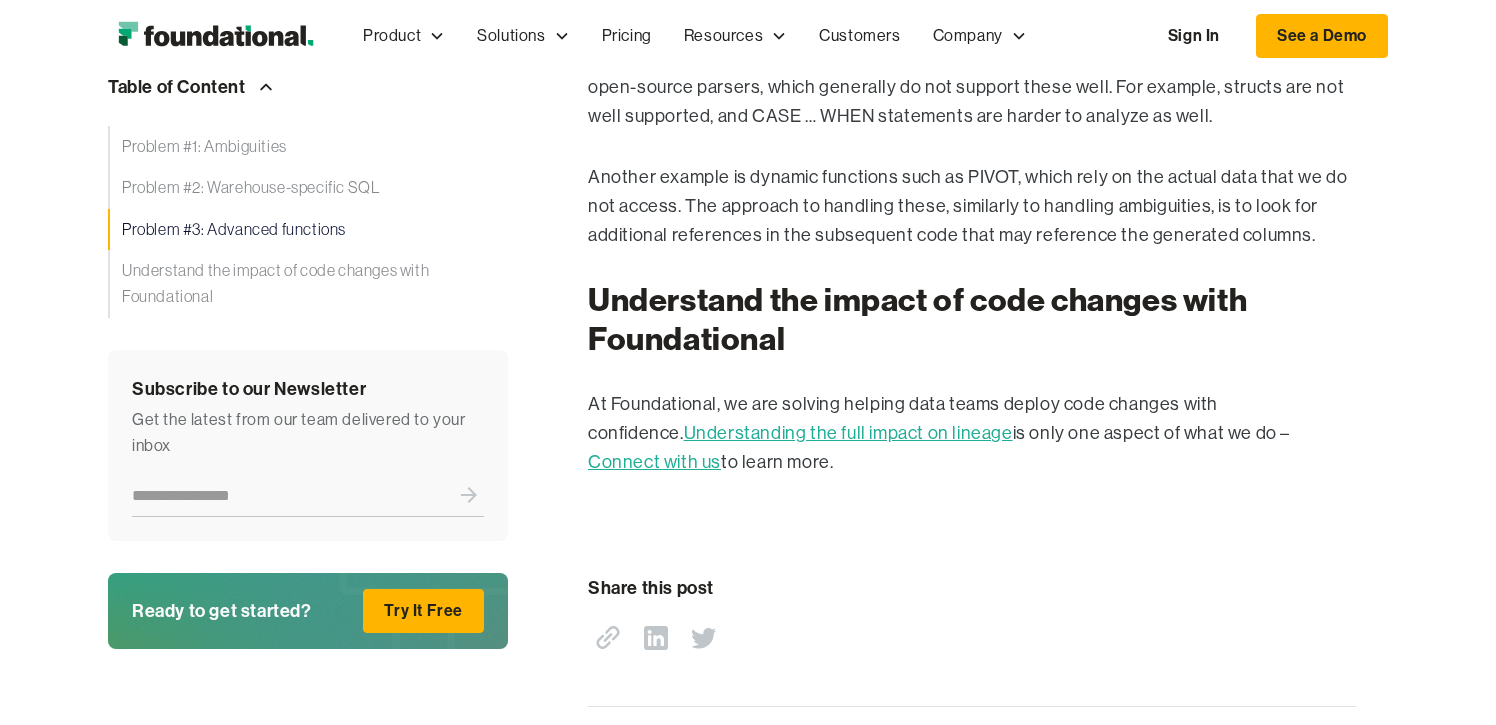 click on "Understanding the full impact on lineage" at bounding box center (848, 433) 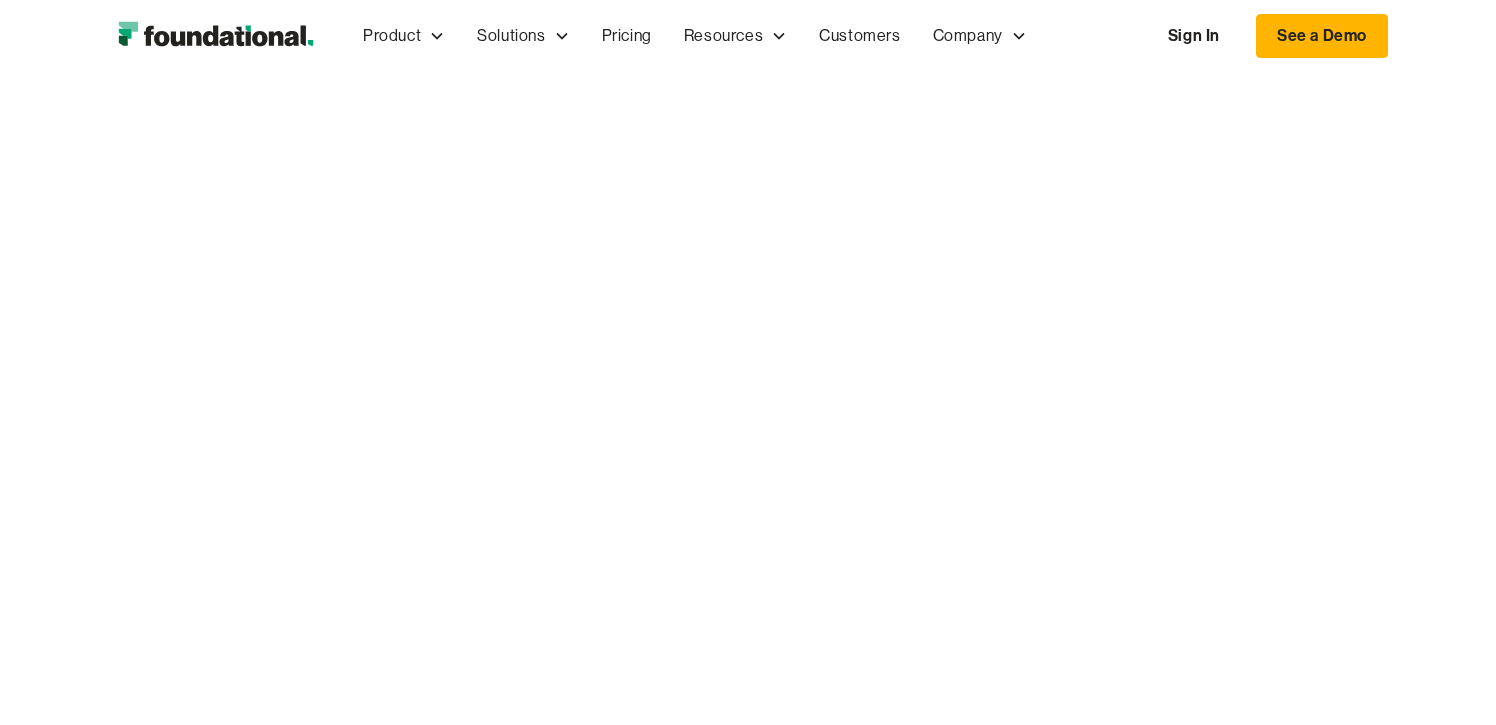 scroll, scrollTop: 0, scrollLeft: 0, axis: both 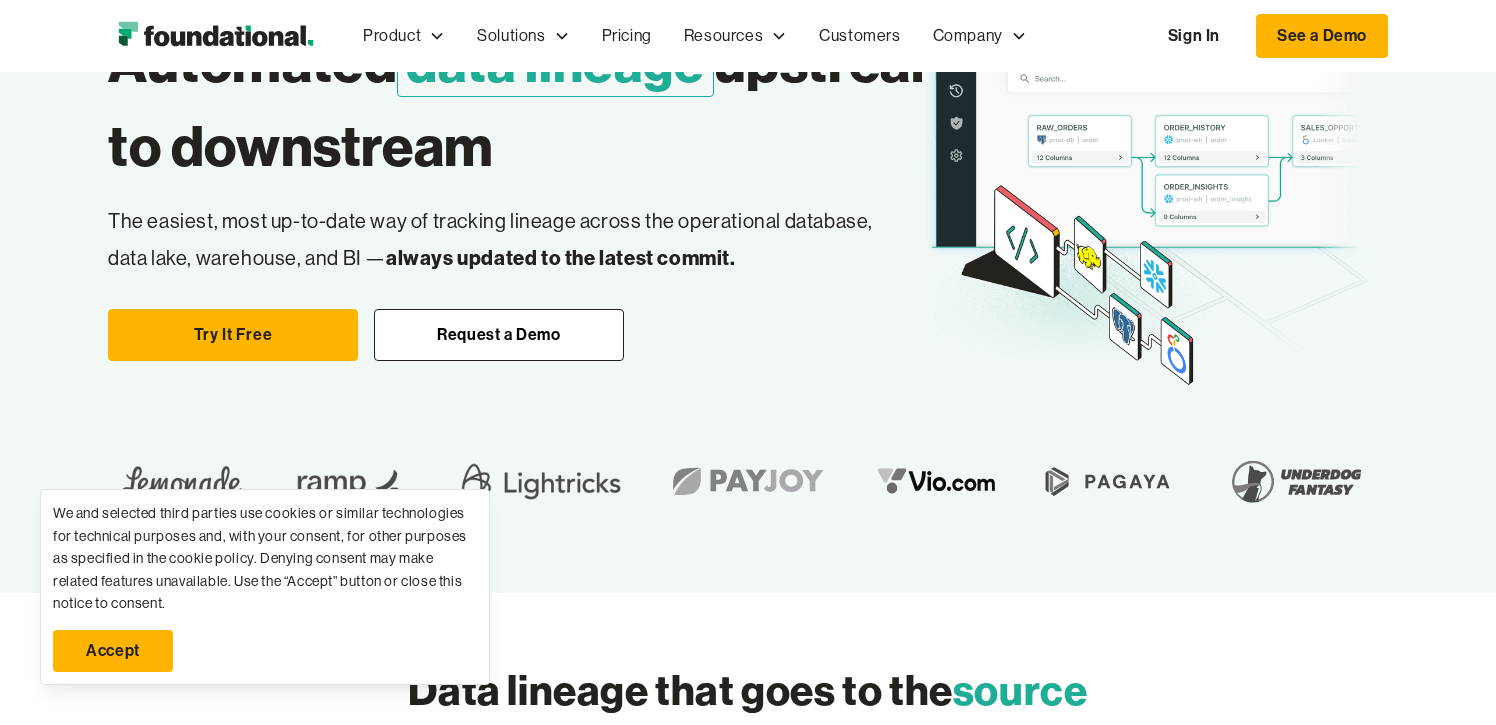 click on "Accept" at bounding box center [113, 651] 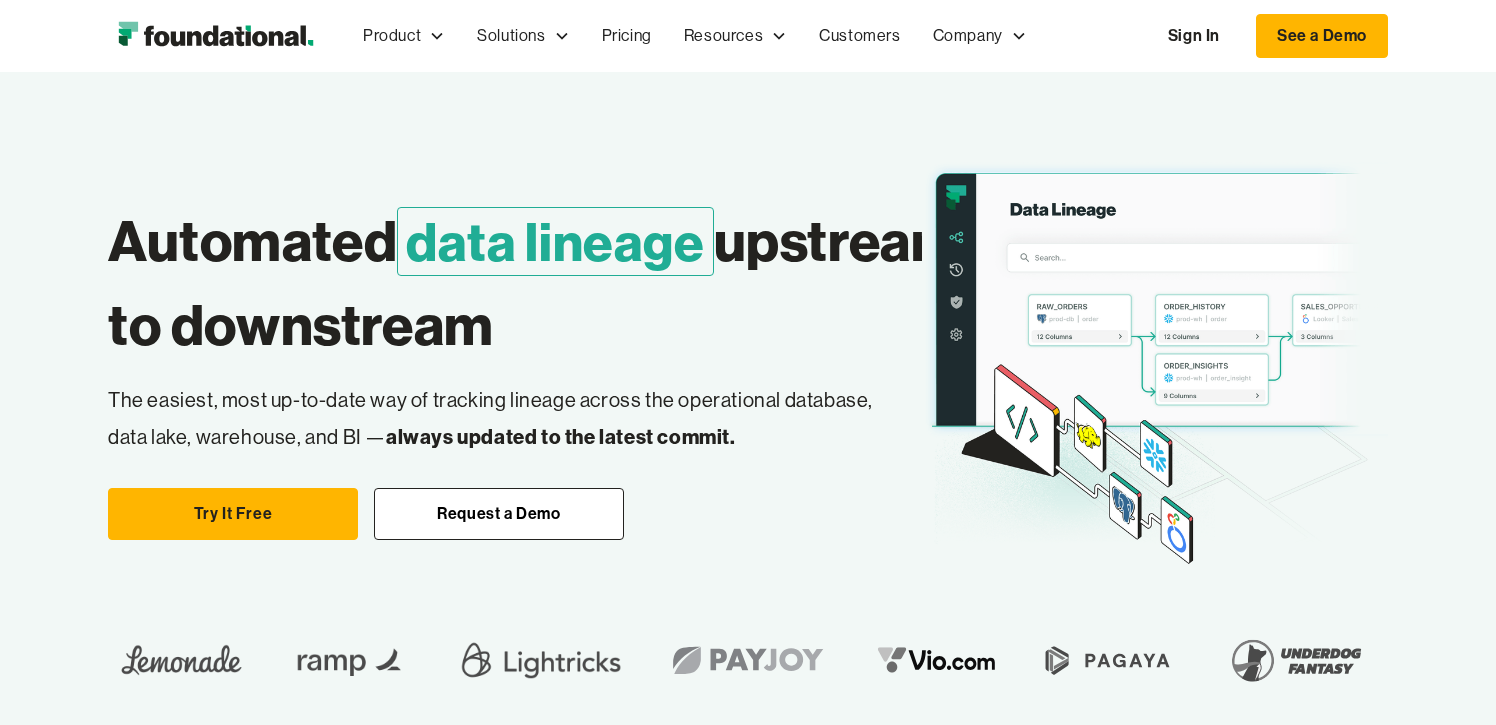 scroll, scrollTop: 0, scrollLeft: 0, axis: both 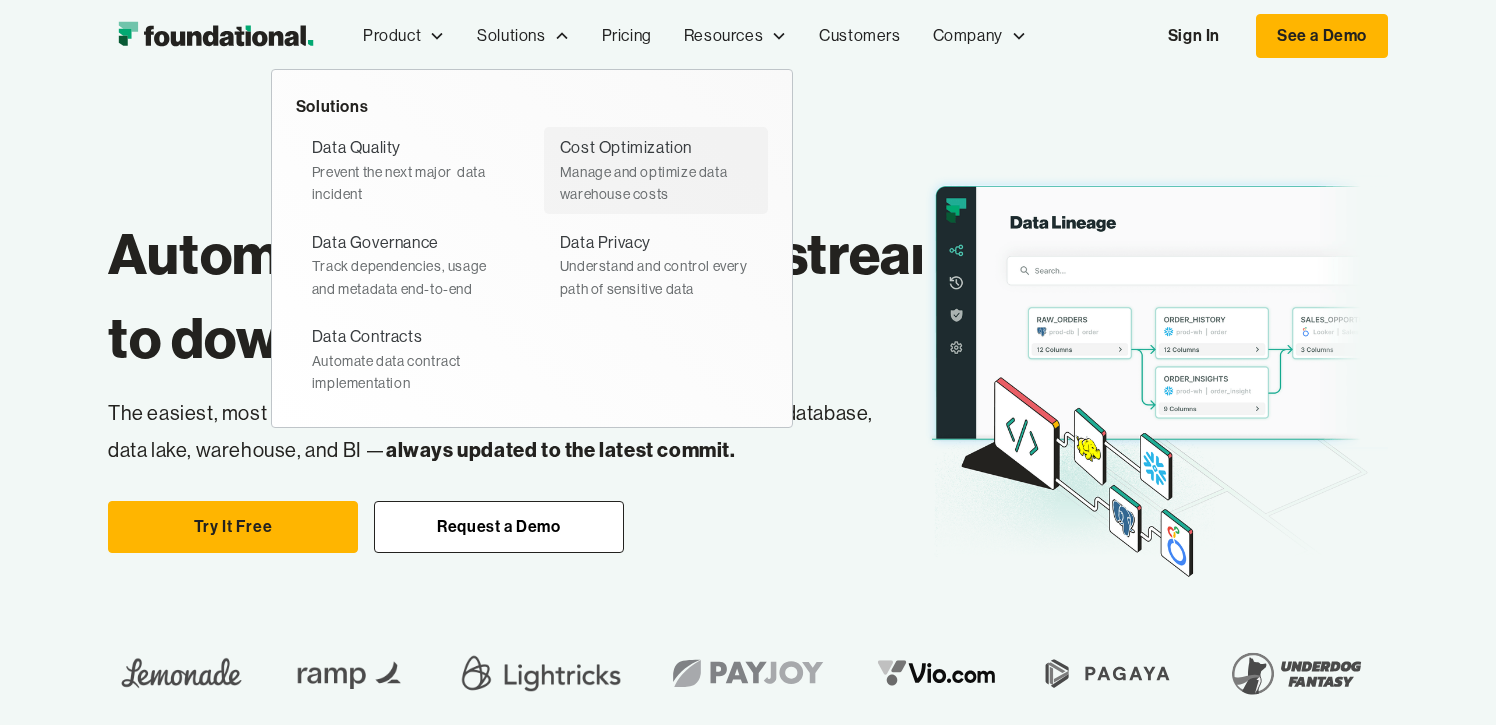 click on "Manage and optimize data warehouse costs" at bounding box center [656, 183] 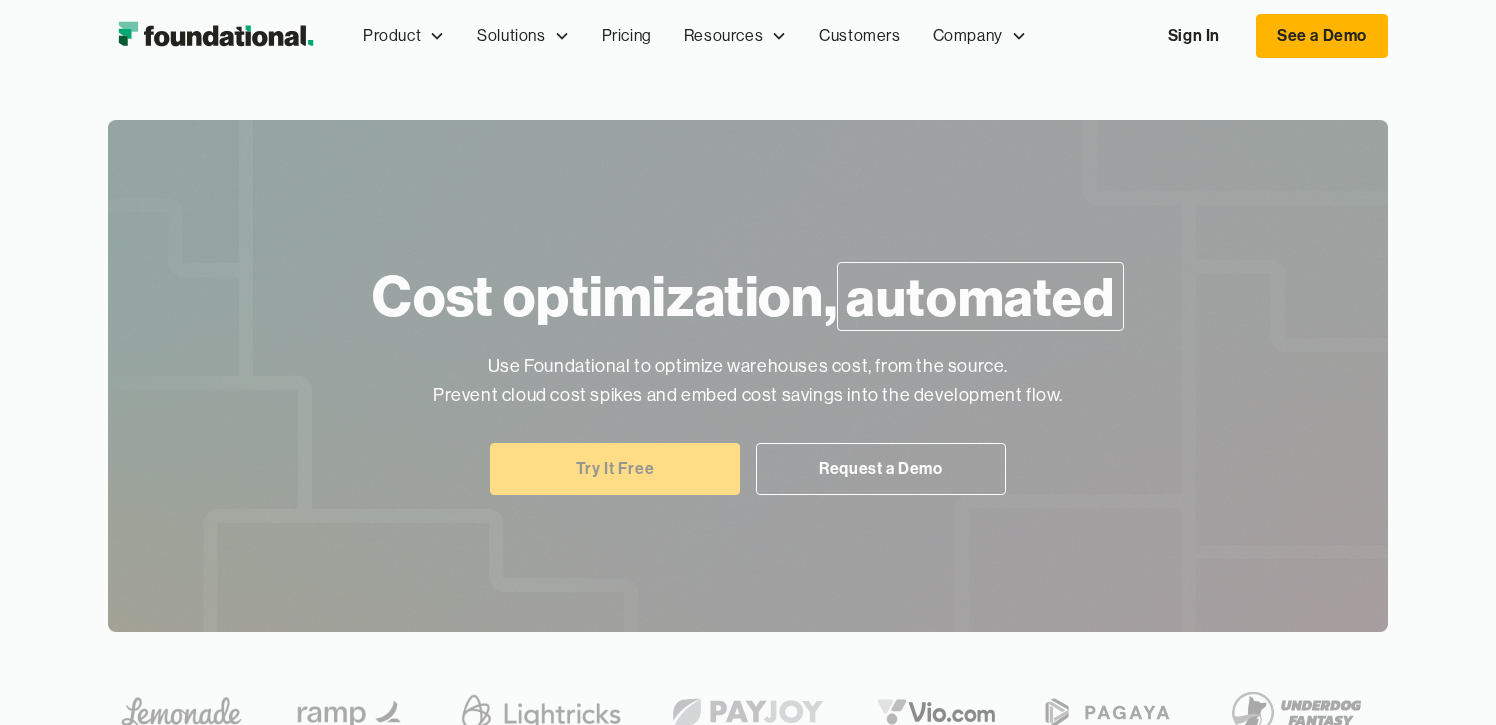 scroll, scrollTop: 0, scrollLeft: 0, axis: both 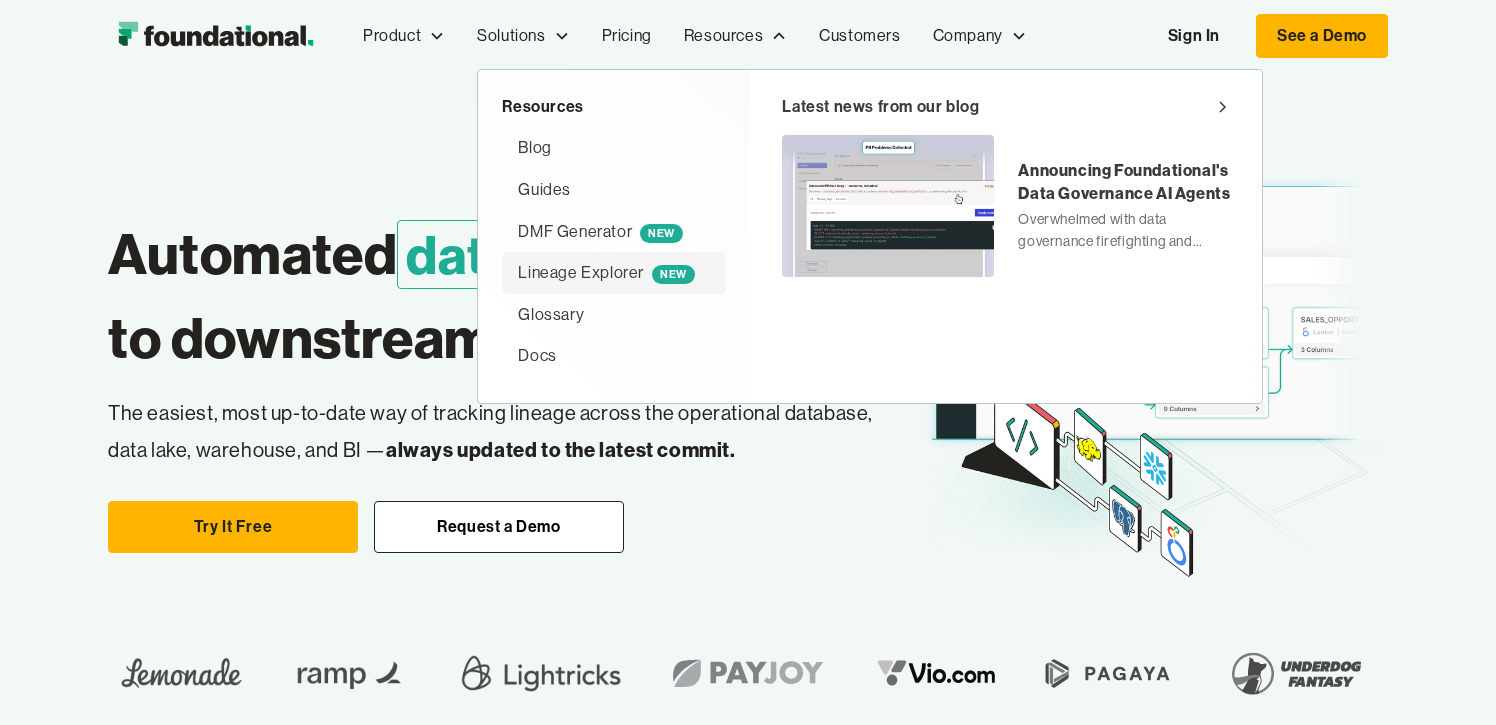click on "Lineage Explorer  NEW" at bounding box center [606, 273] 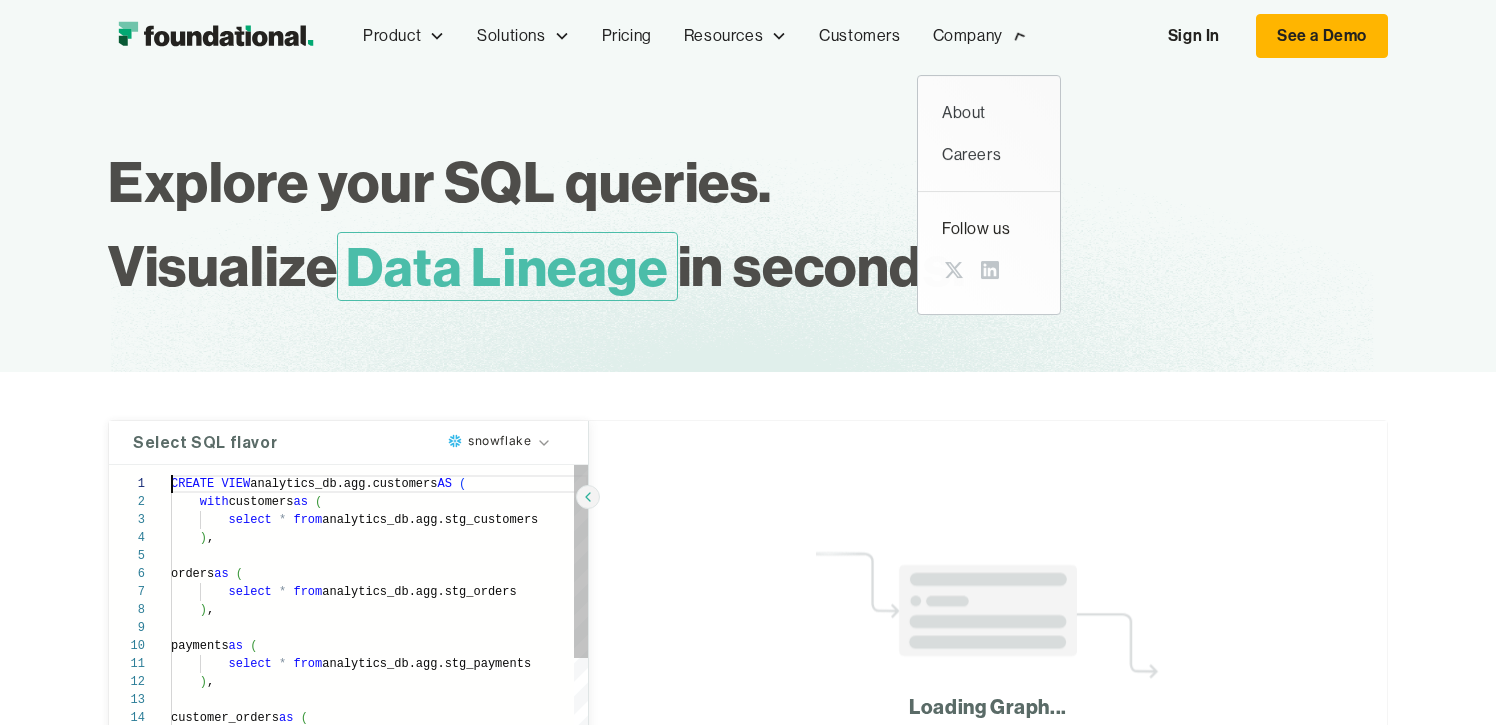 scroll, scrollTop: 0, scrollLeft: 0, axis: both 